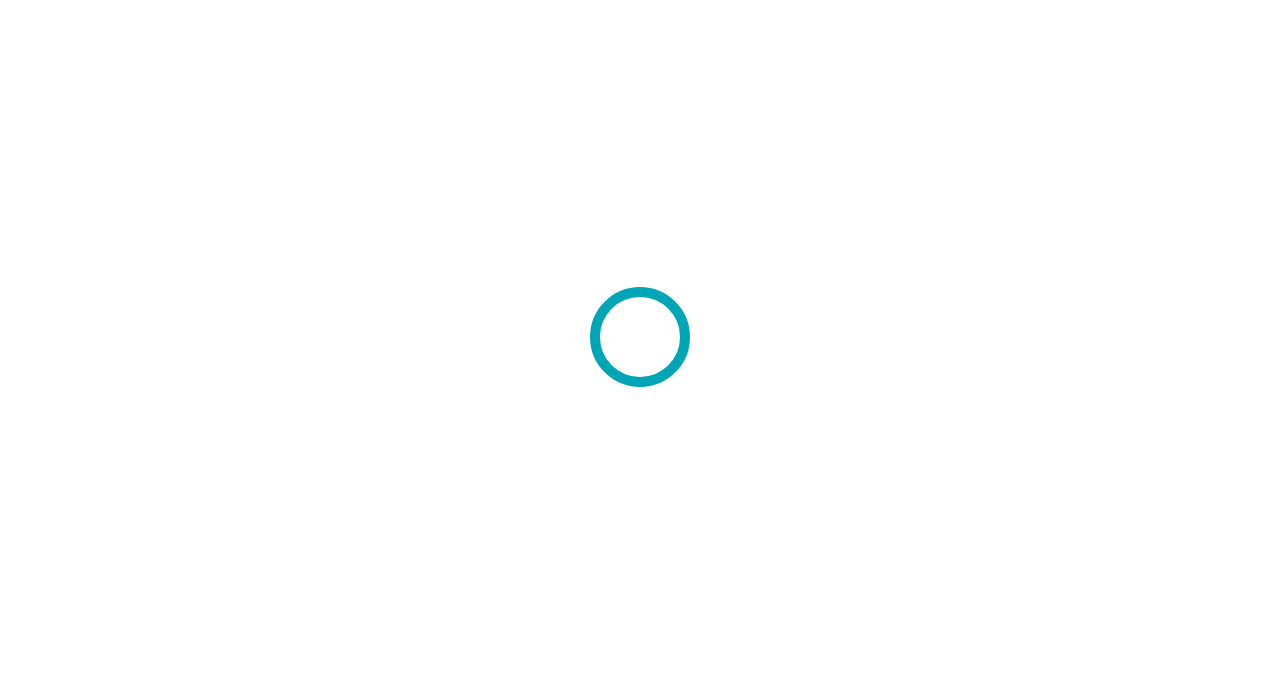 scroll, scrollTop: 0, scrollLeft: 0, axis: both 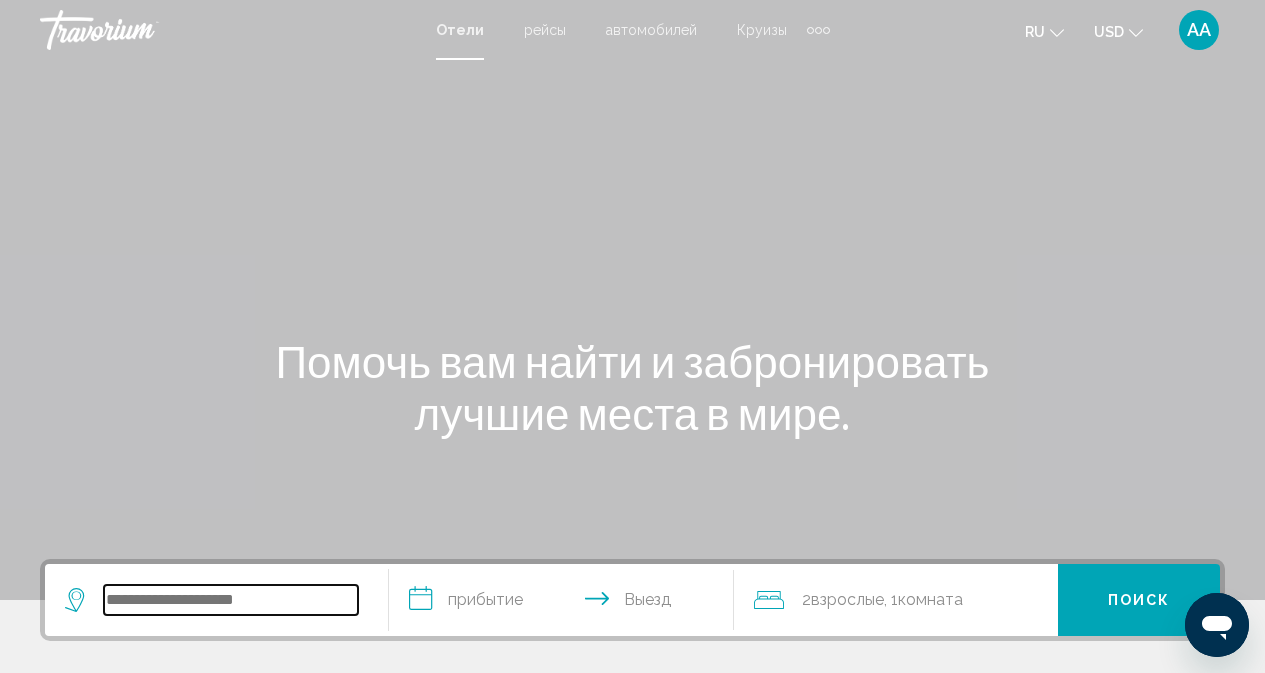 paste on "*******" 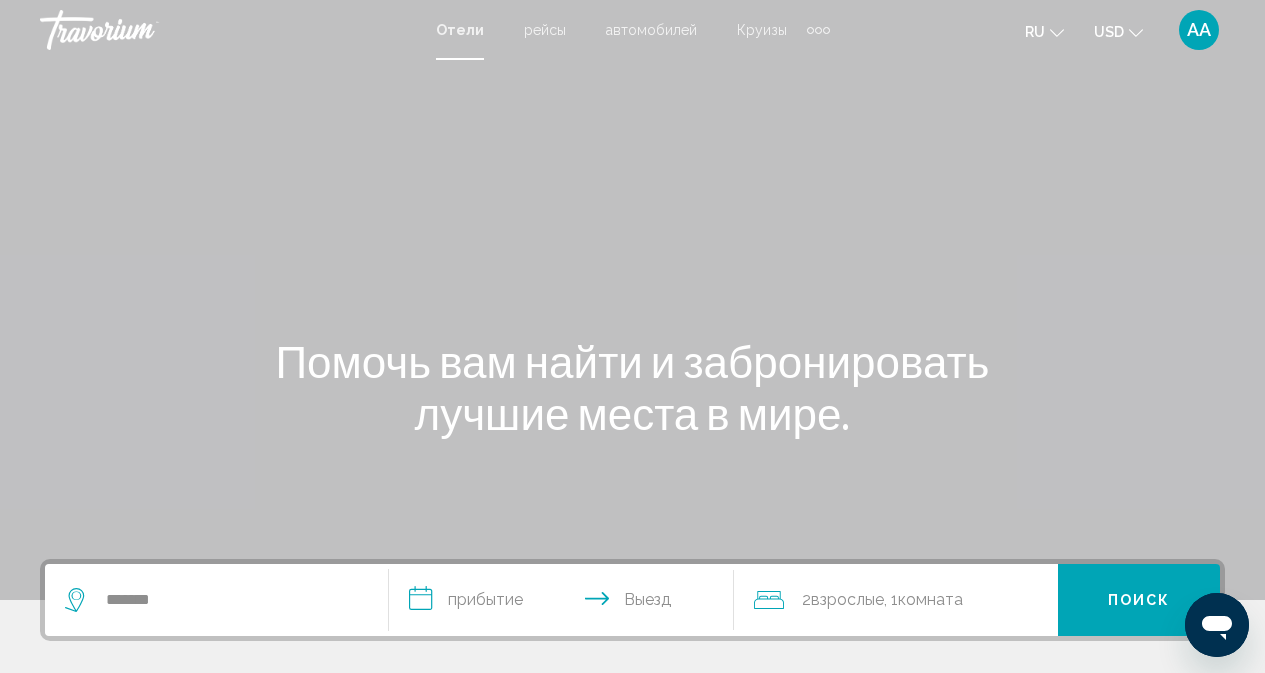 click on "**********" at bounding box center [565, 603] 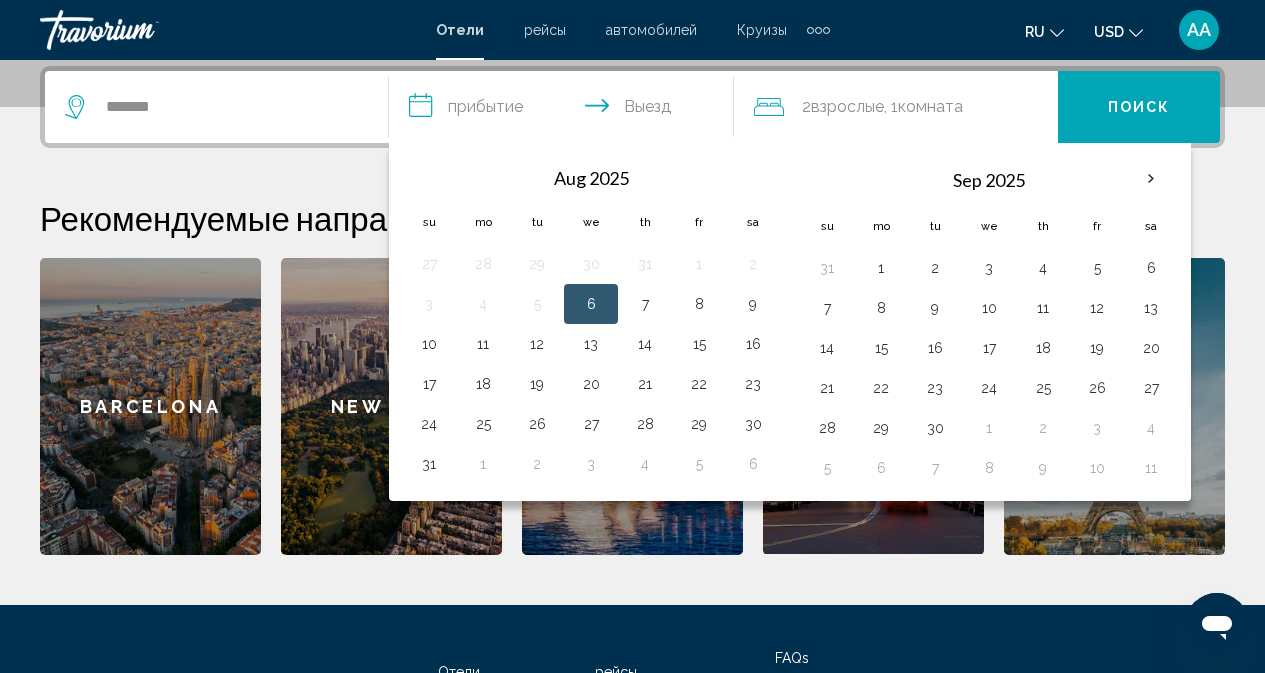 scroll, scrollTop: 494, scrollLeft: 0, axis: vertical 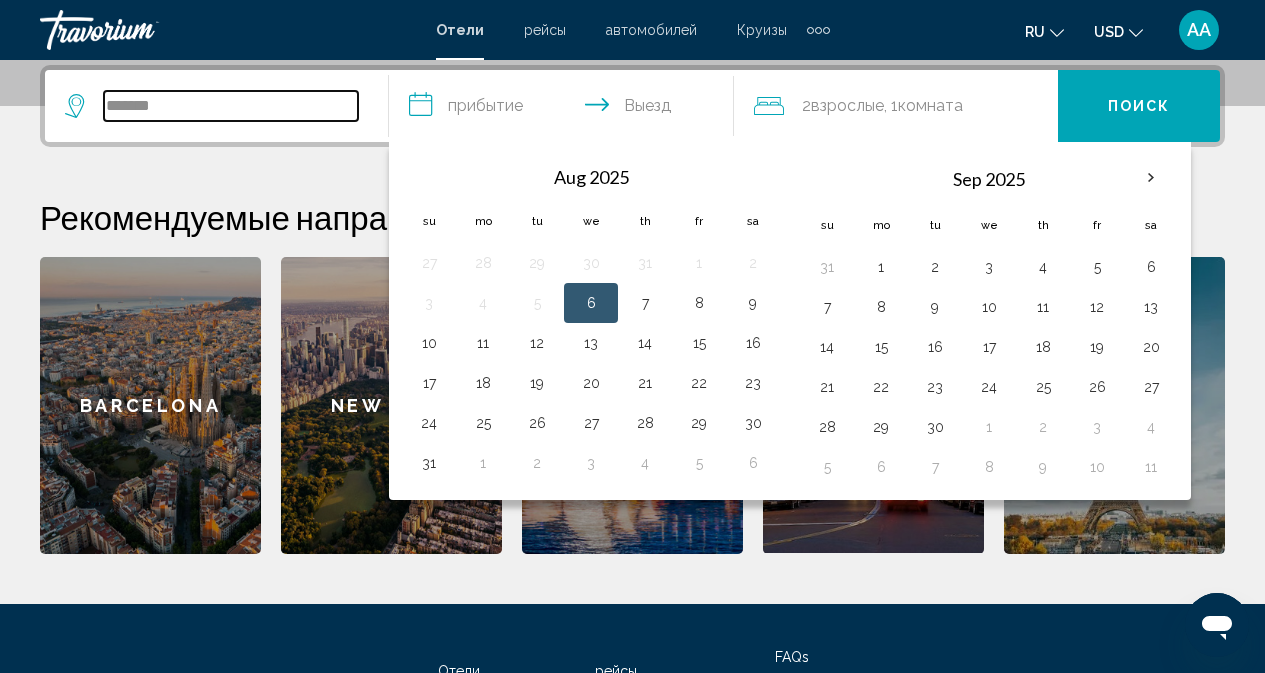 click on "*******" at bounding box center [231, 106] 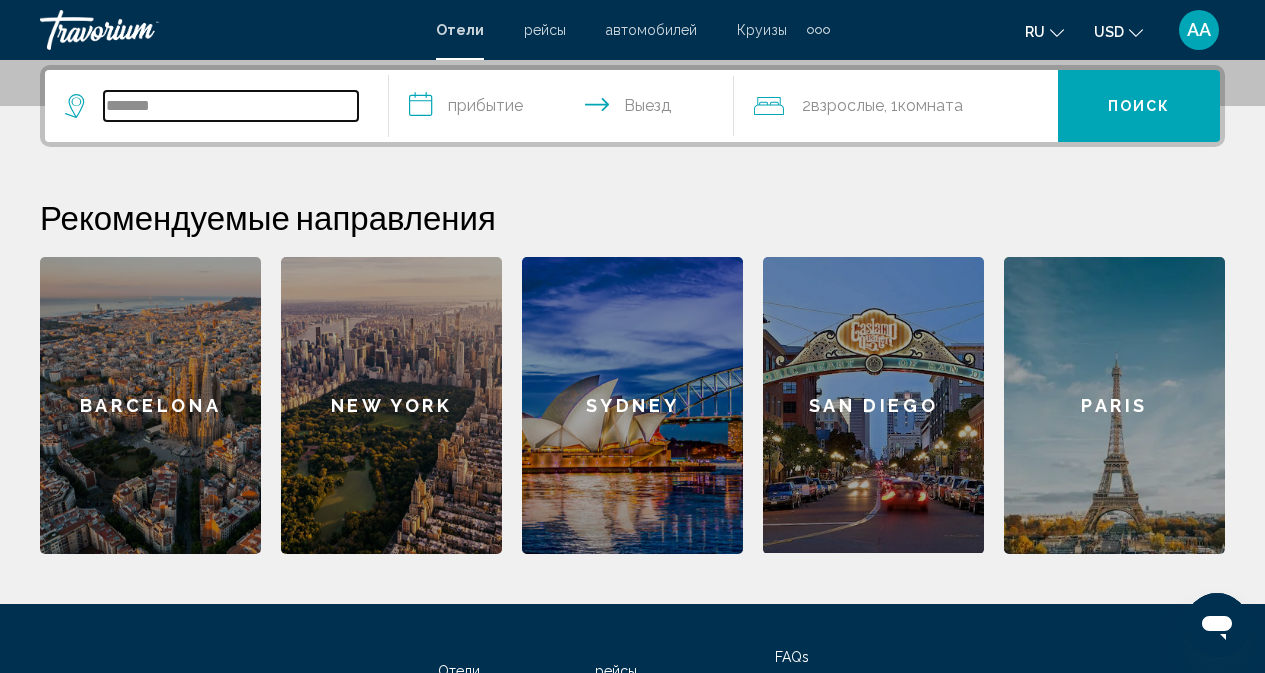 click on "*******" at bounding box center [231, 106] 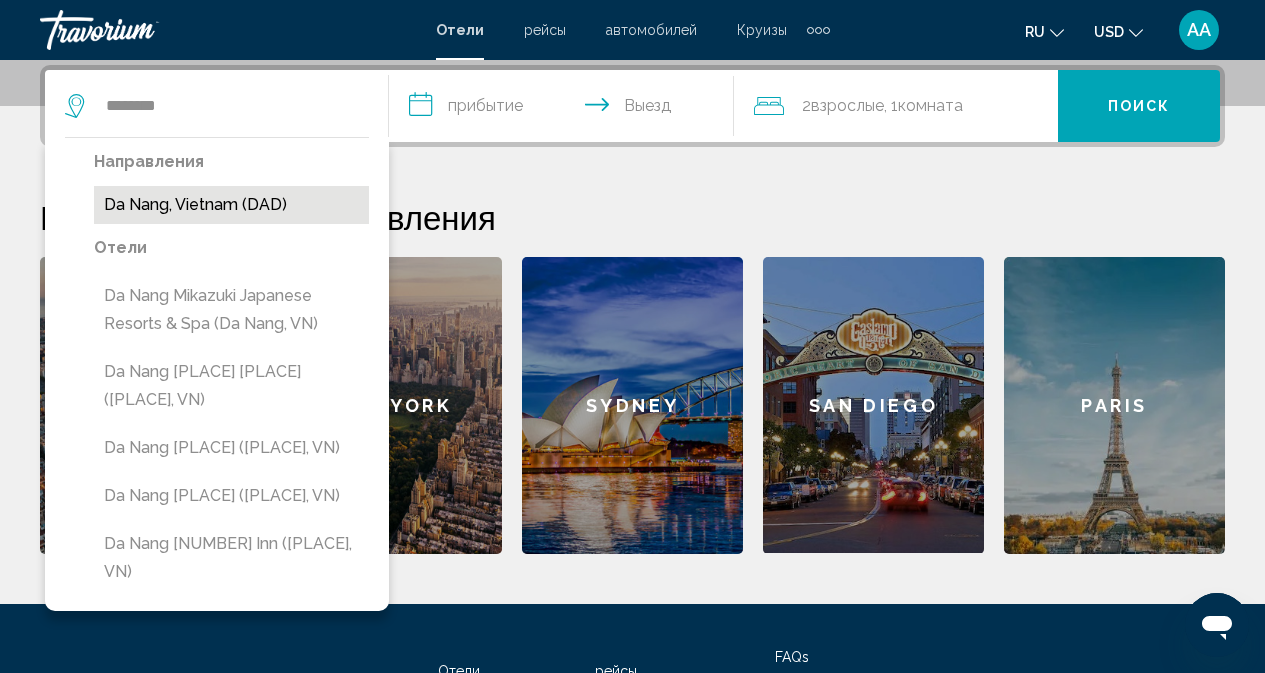 click on "Da Nang, Vietnam (DAD)" at bounding box center (231, 205) 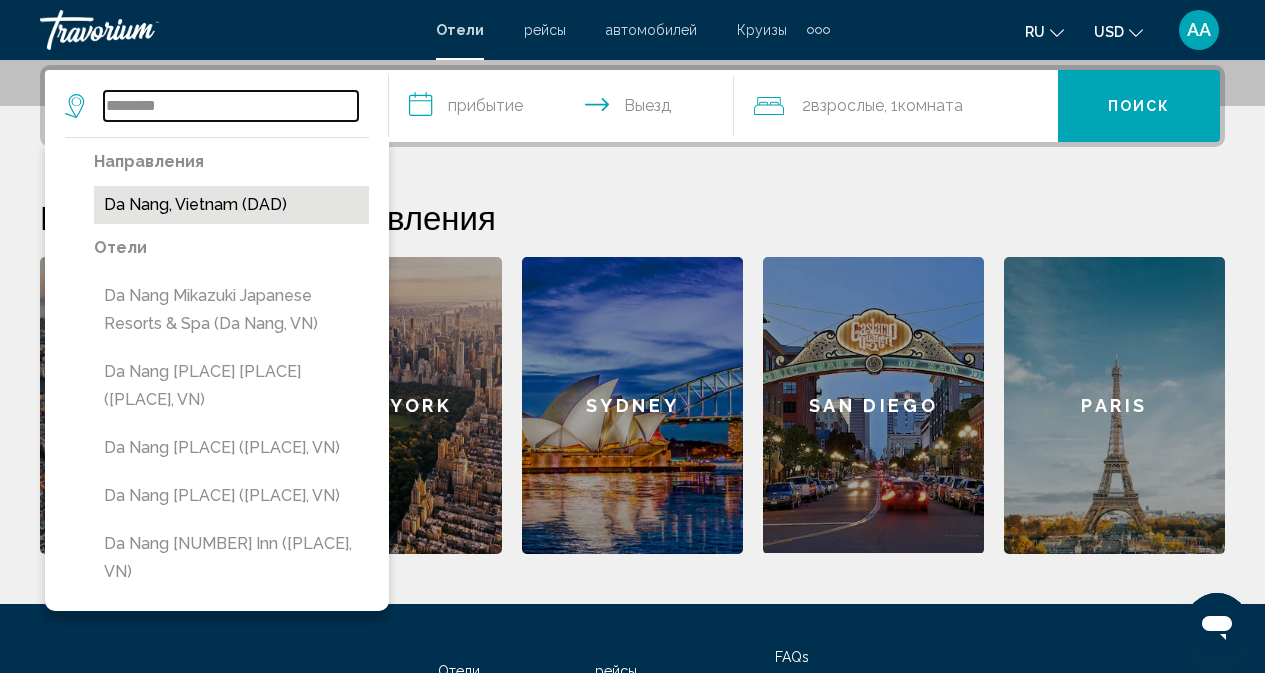 type on "**********" 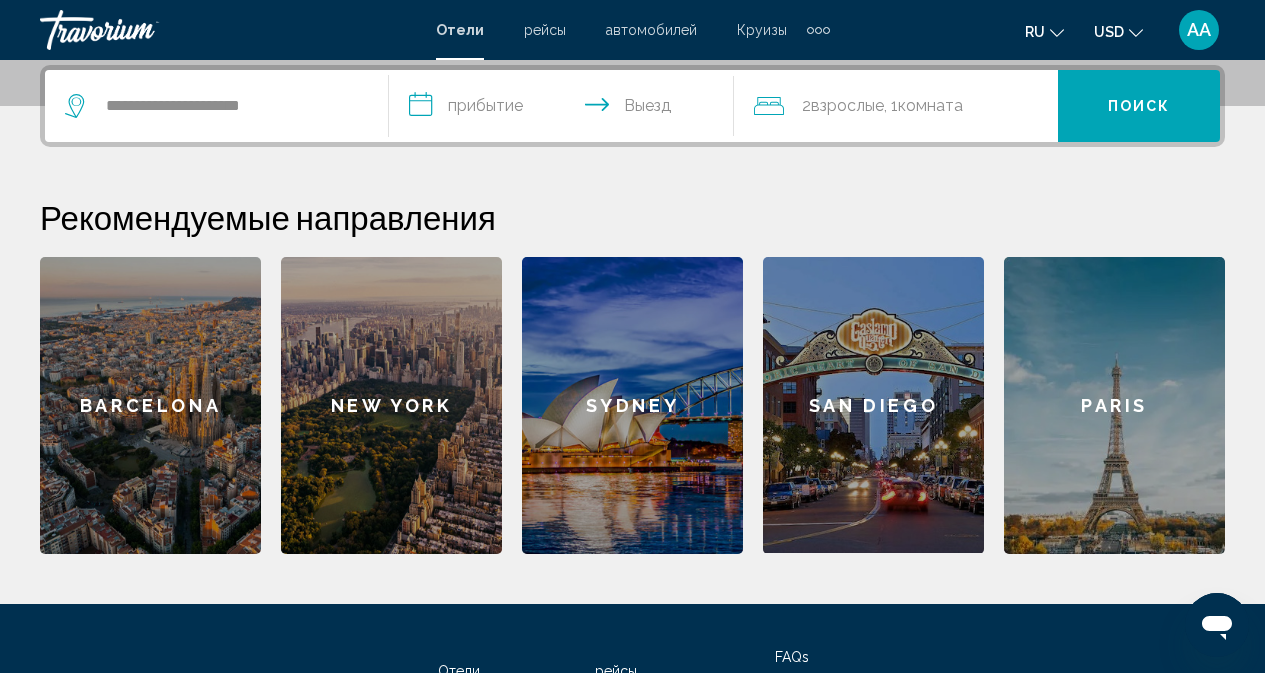 click on "**********" at bounding box center (565, 109) 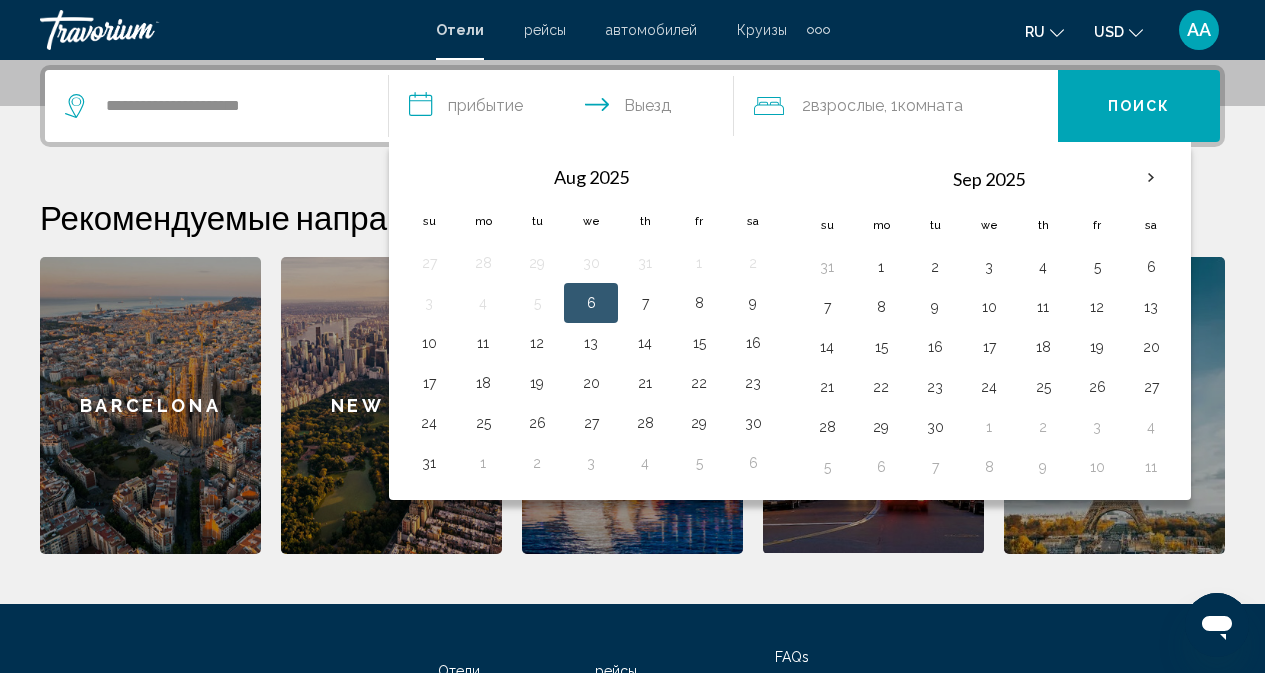 click on "6" at bounding box center [591, 303] 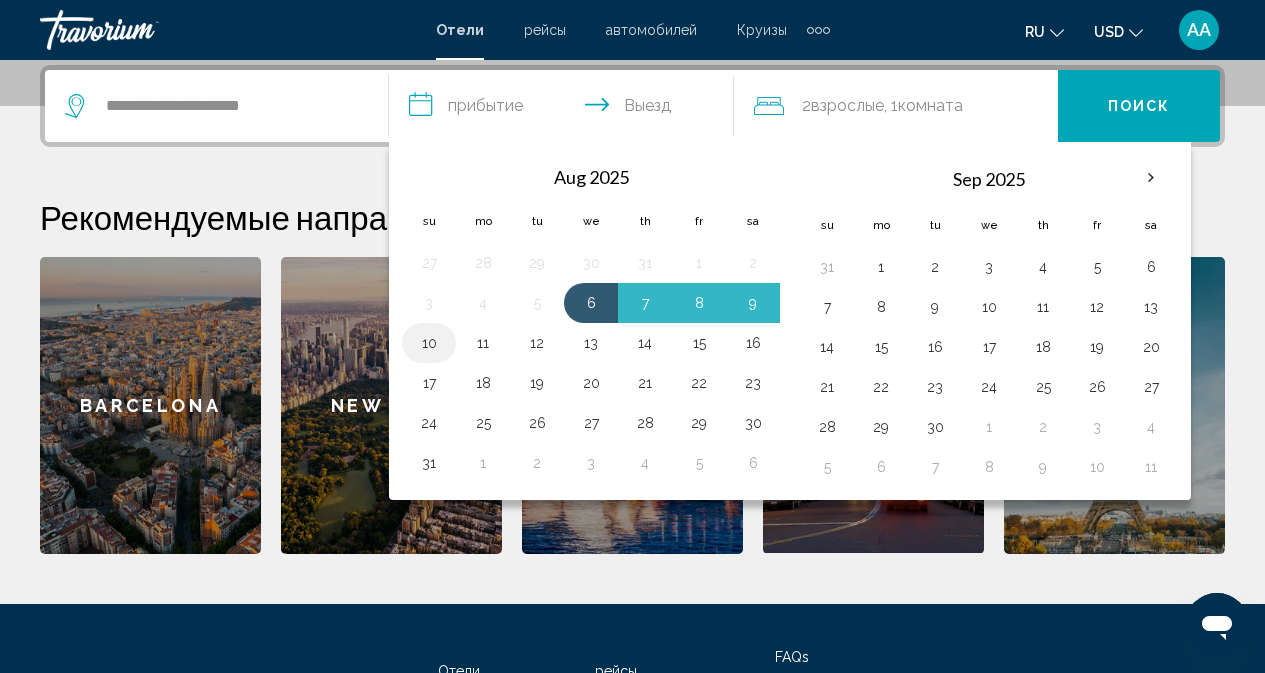 click on "10" at bounding box center (429, 343) 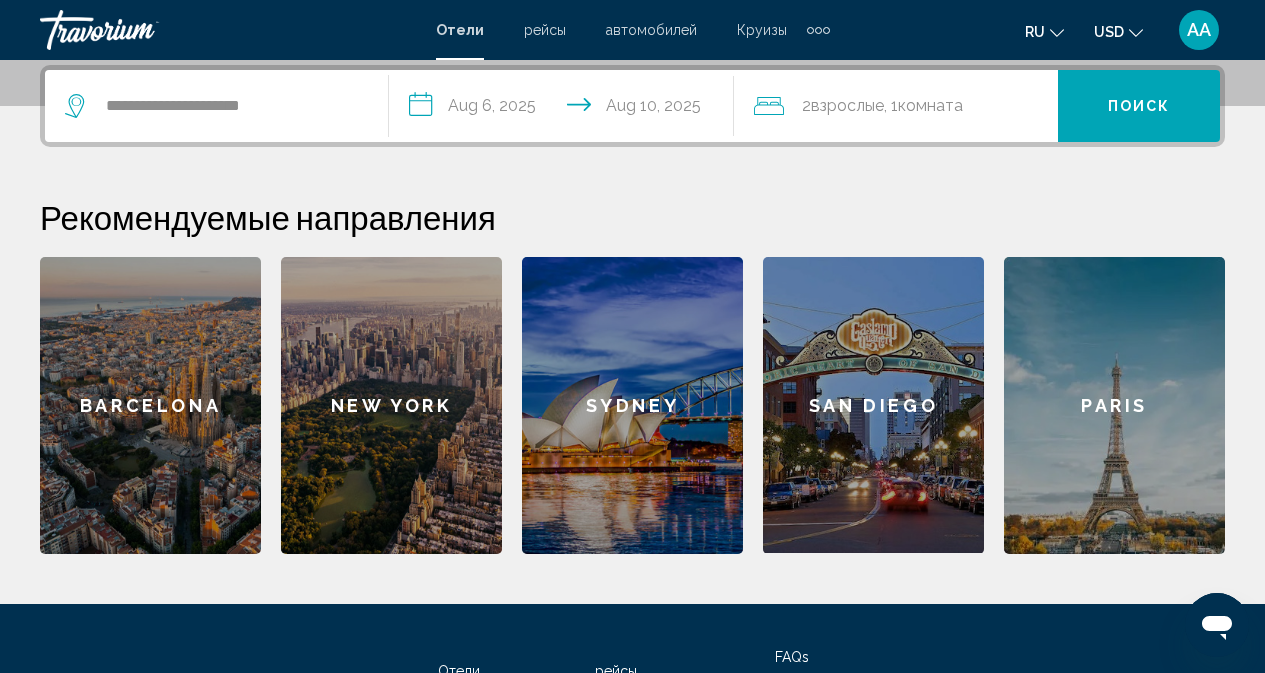 click on "Комната" 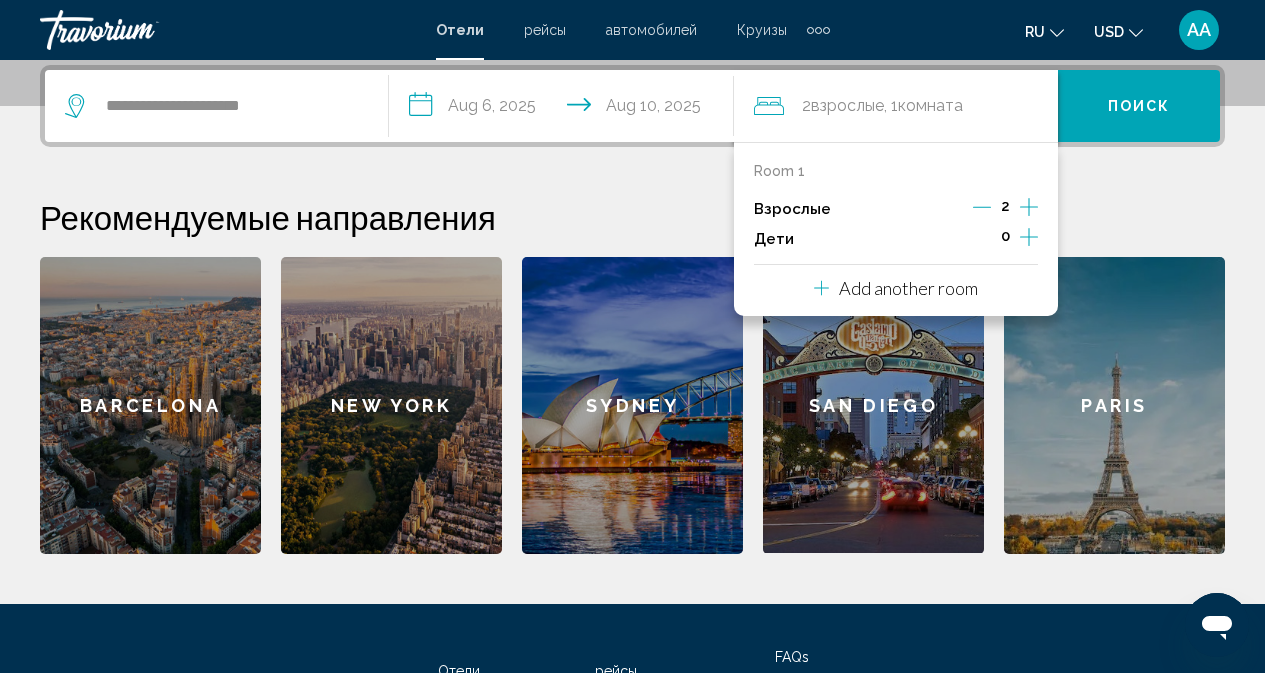 click on "Add another room" at bounding box center (896, 288) 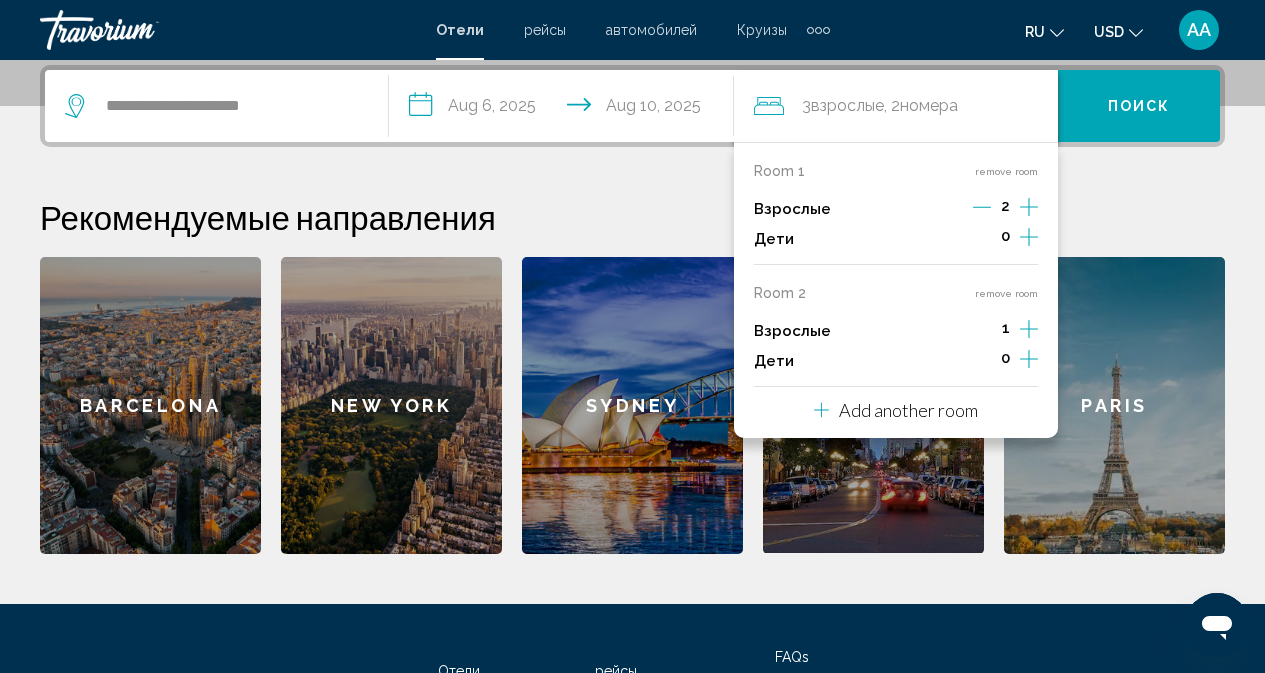 click 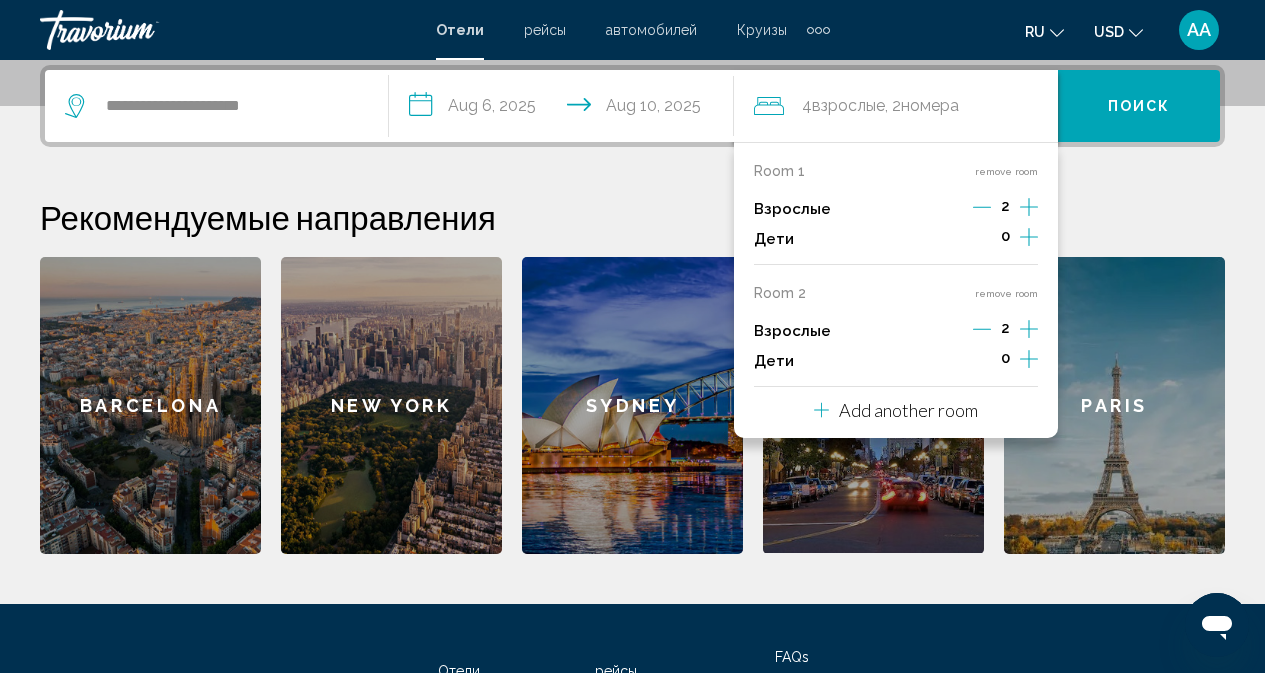 click on "Поиск" at bounding box center [1139, 107] 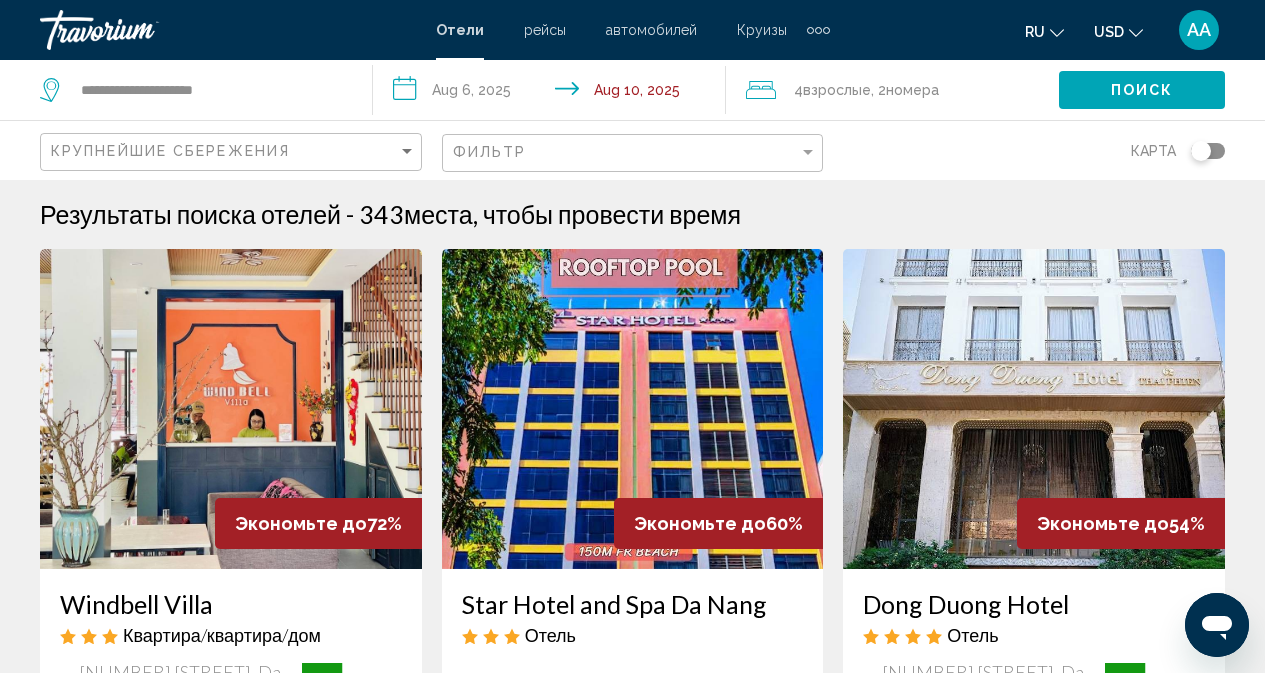 scroll, scrollTop: 0, scrollLeft: 0, axis: both 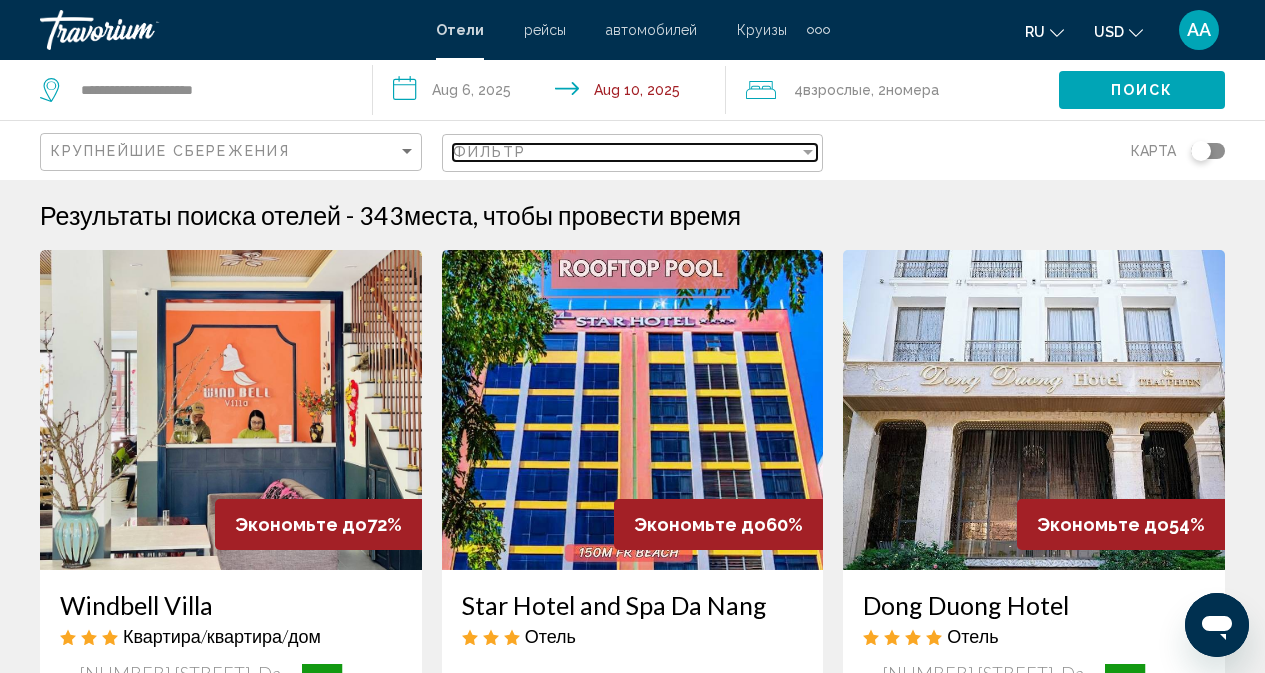 click at bounding box center [808, 152] 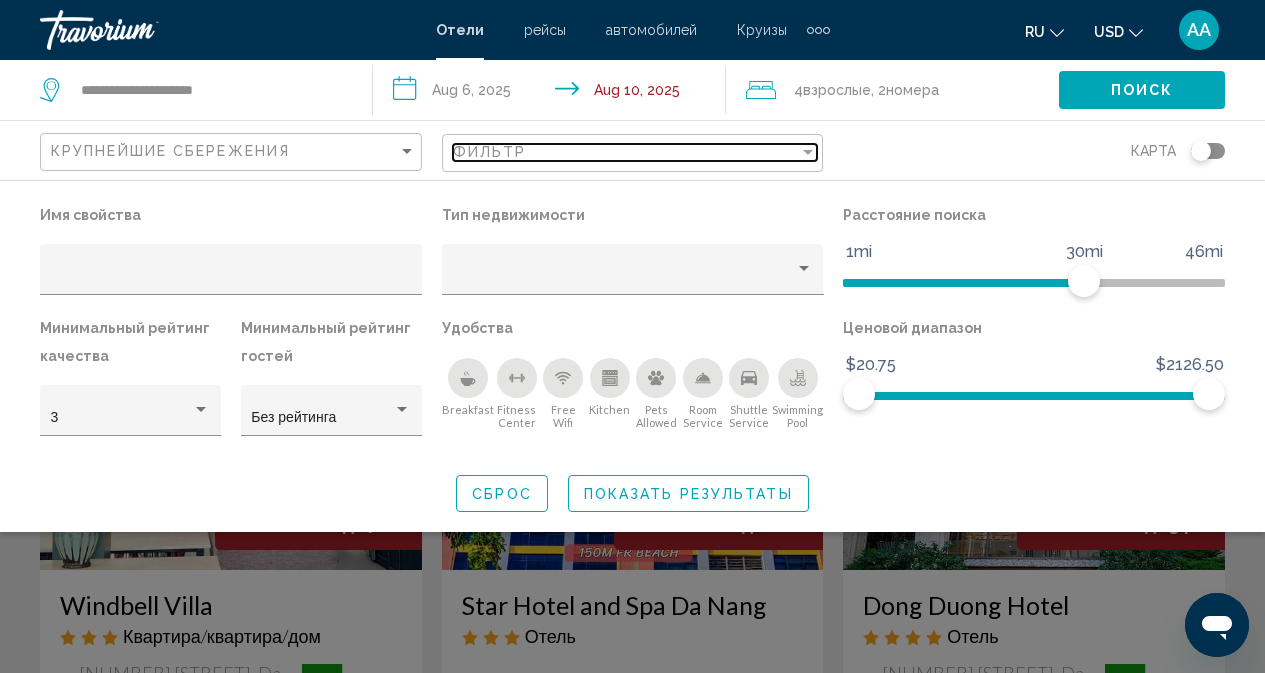 click at bounding box center (808, 152) 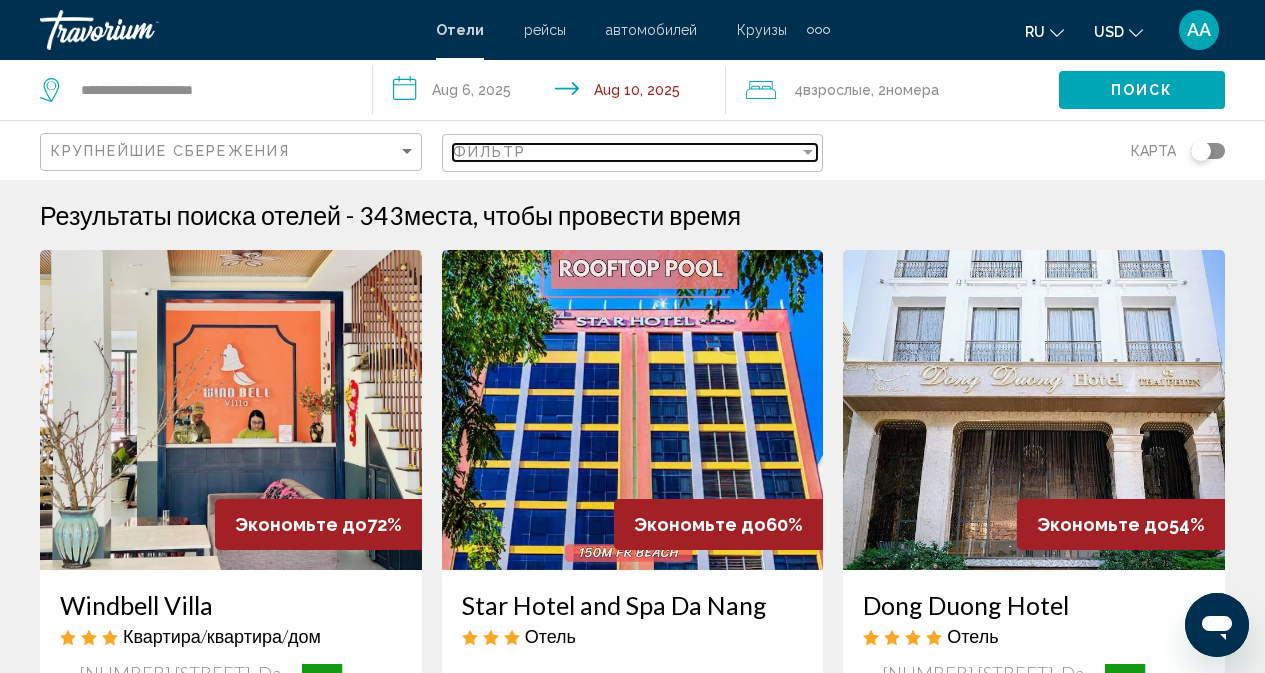 click at bounding box center [808, 152] 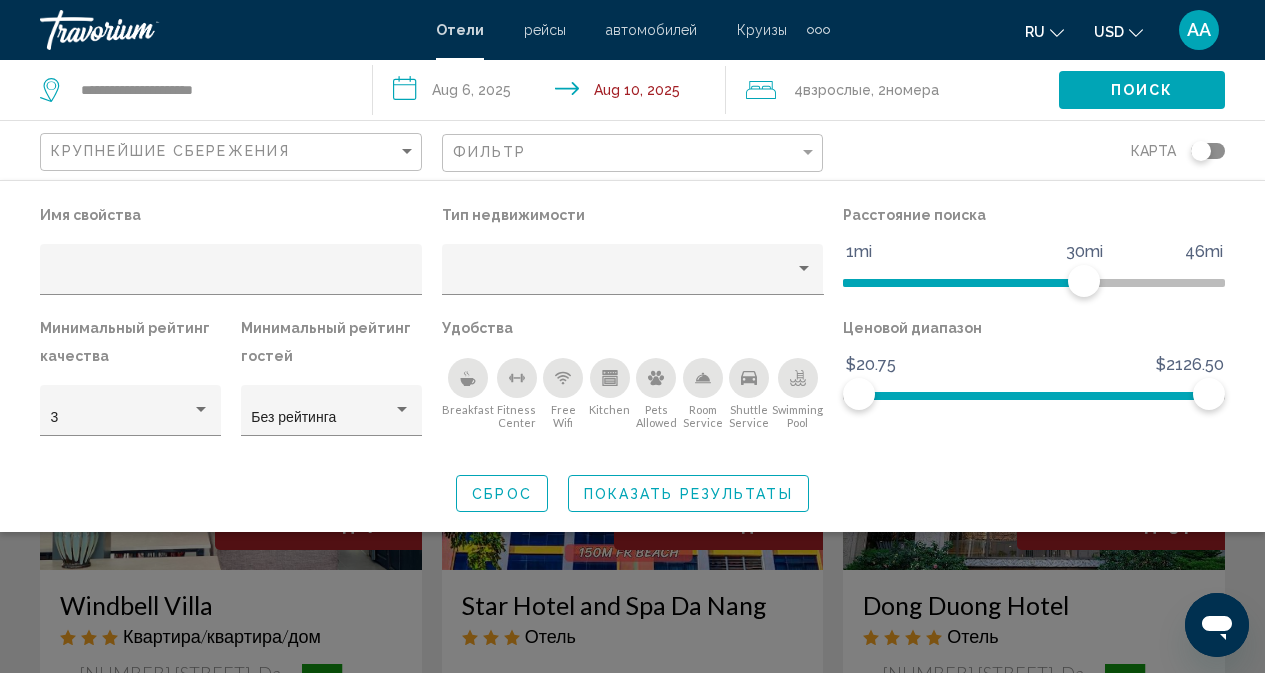 click 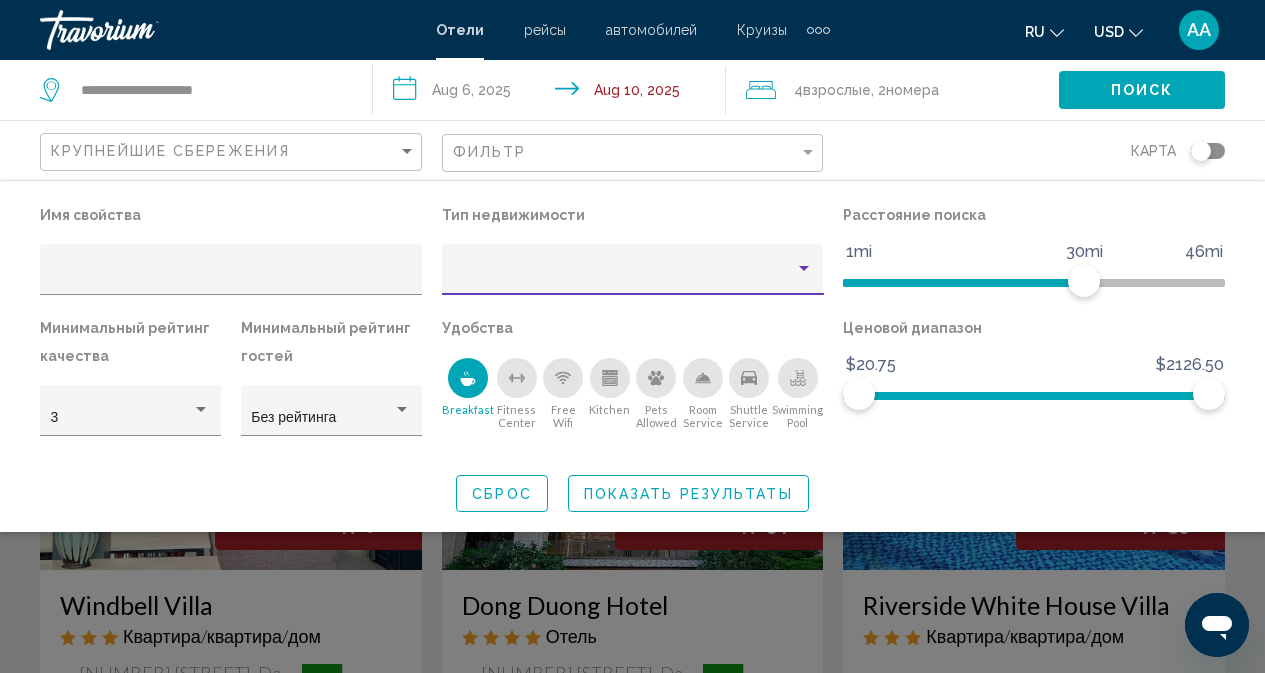 click at bounding box center (804, 268) 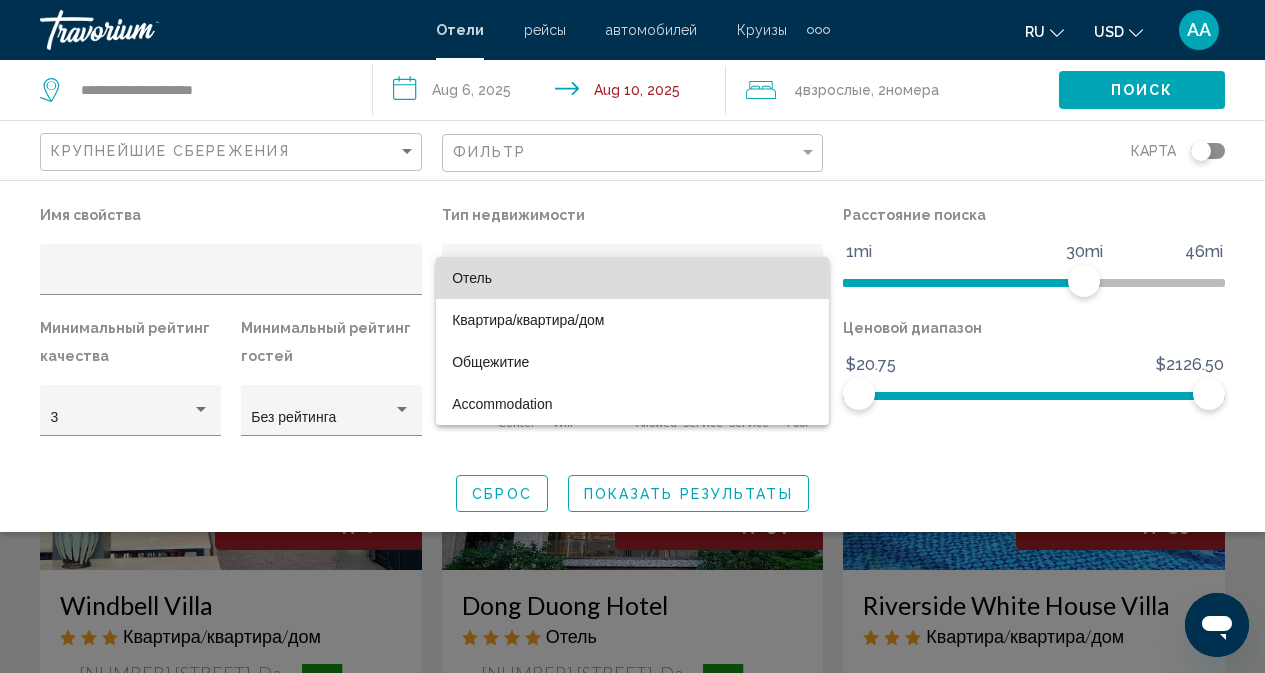 click on "Отель" at bounding box center [632, 278] 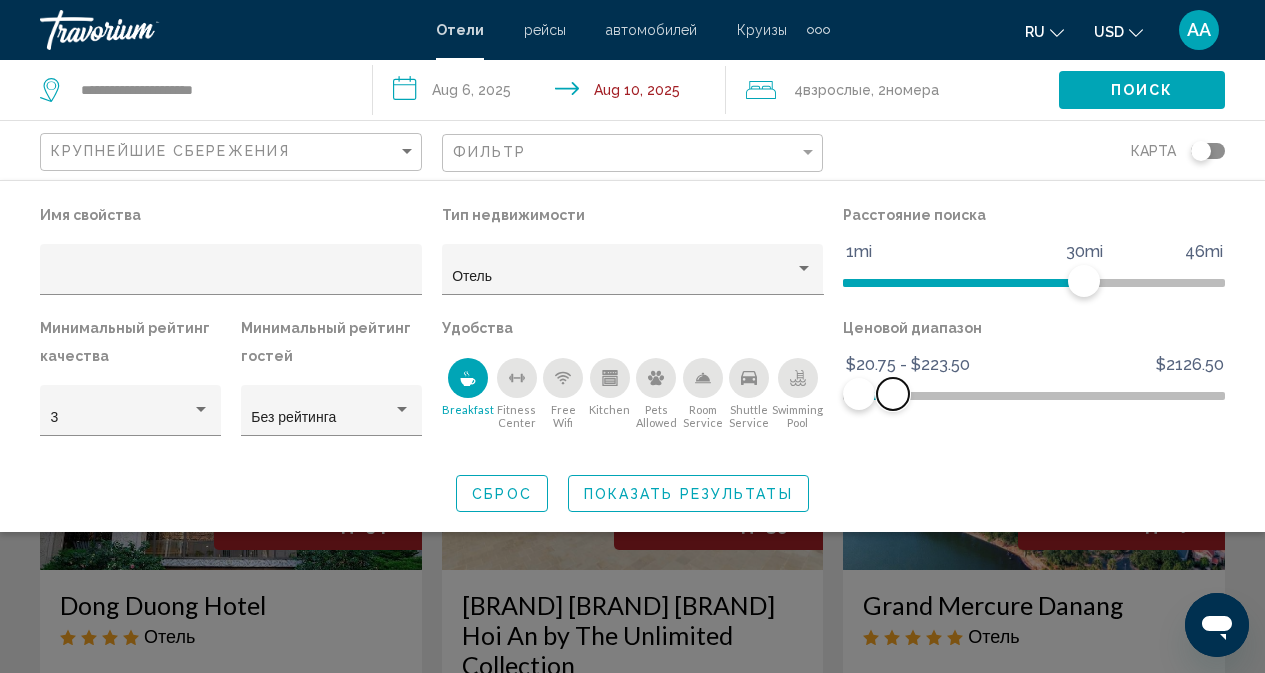drag, startPoint x: 1206, startPoint y: 389, endPoint x: 893, endPoint y: 405, distance: 313.4087 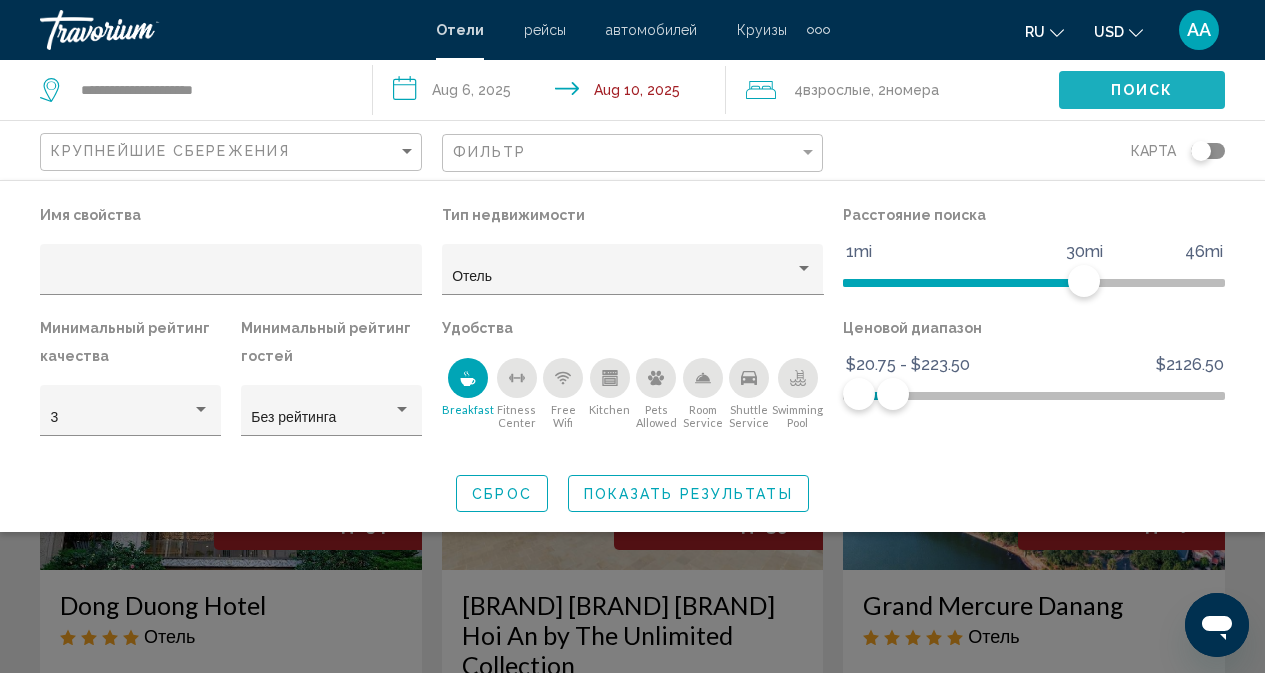 click on "Поиск" 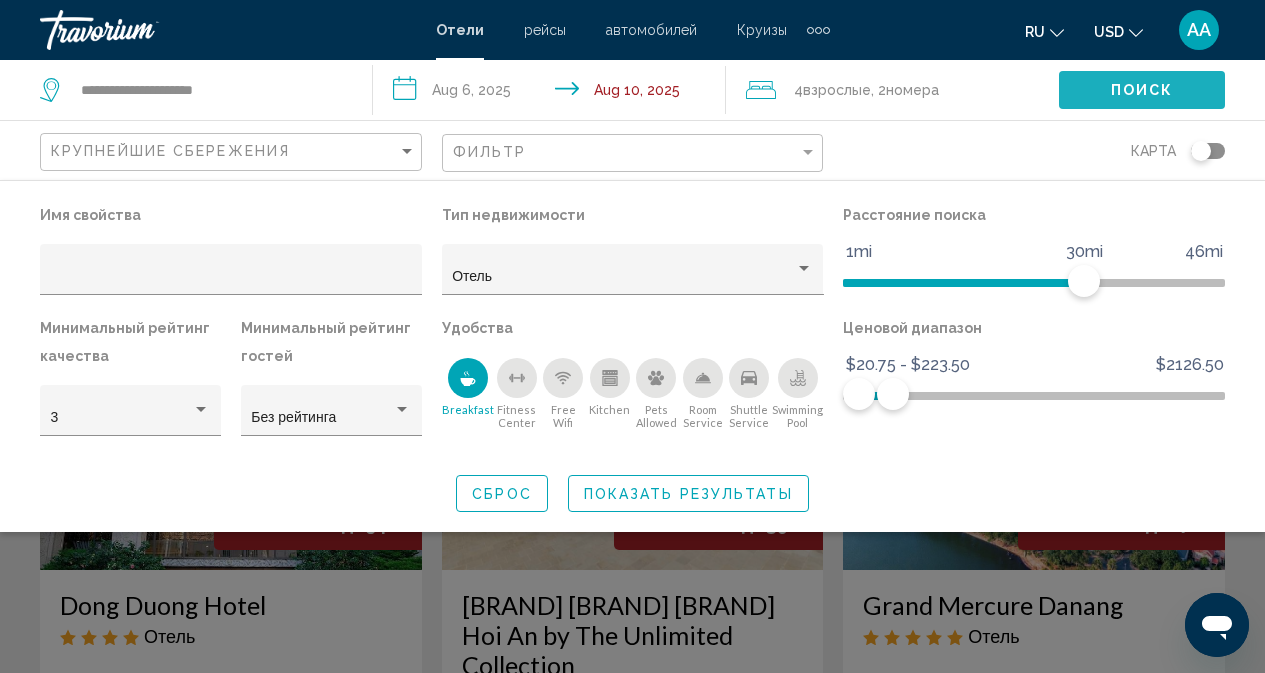 click on "Поиск" 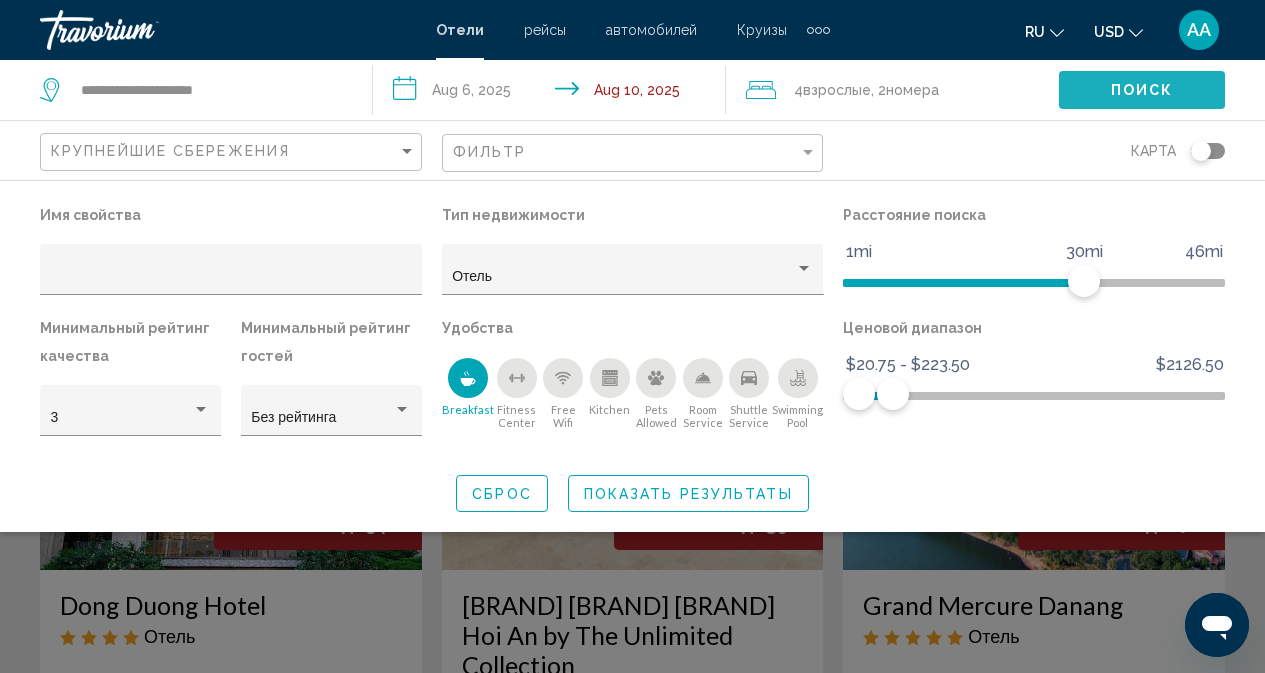 click on "Поиск" 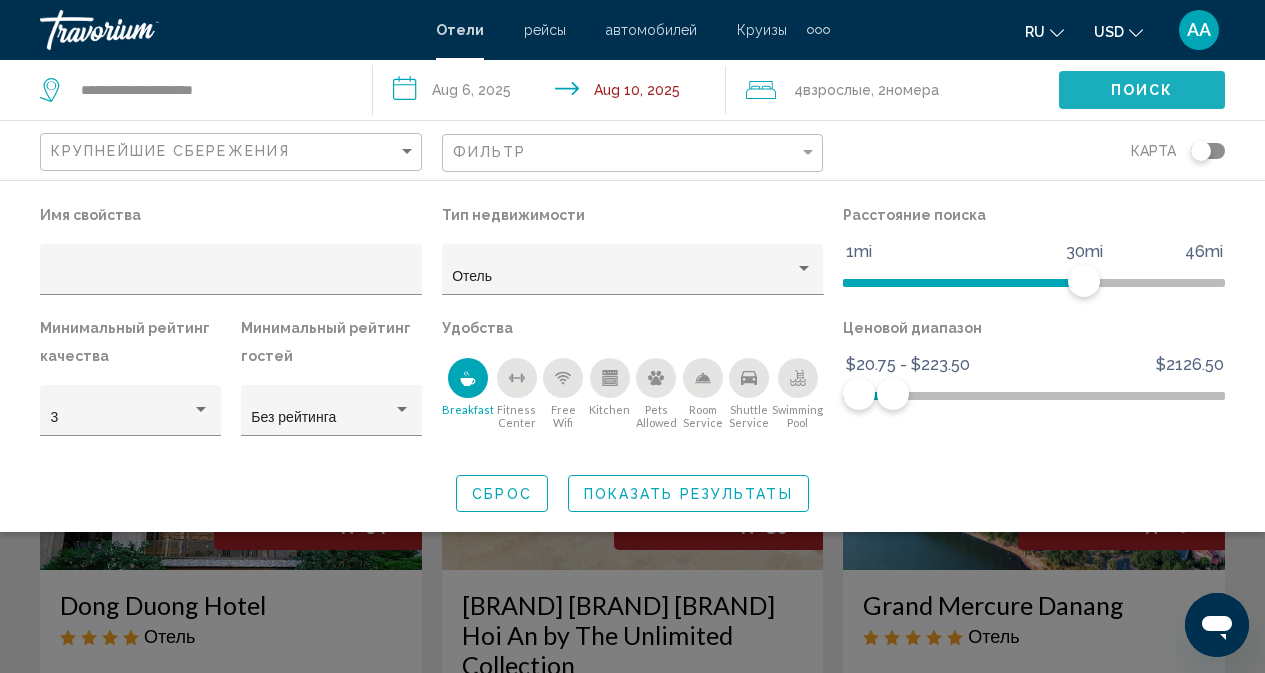 click on "Поиск" 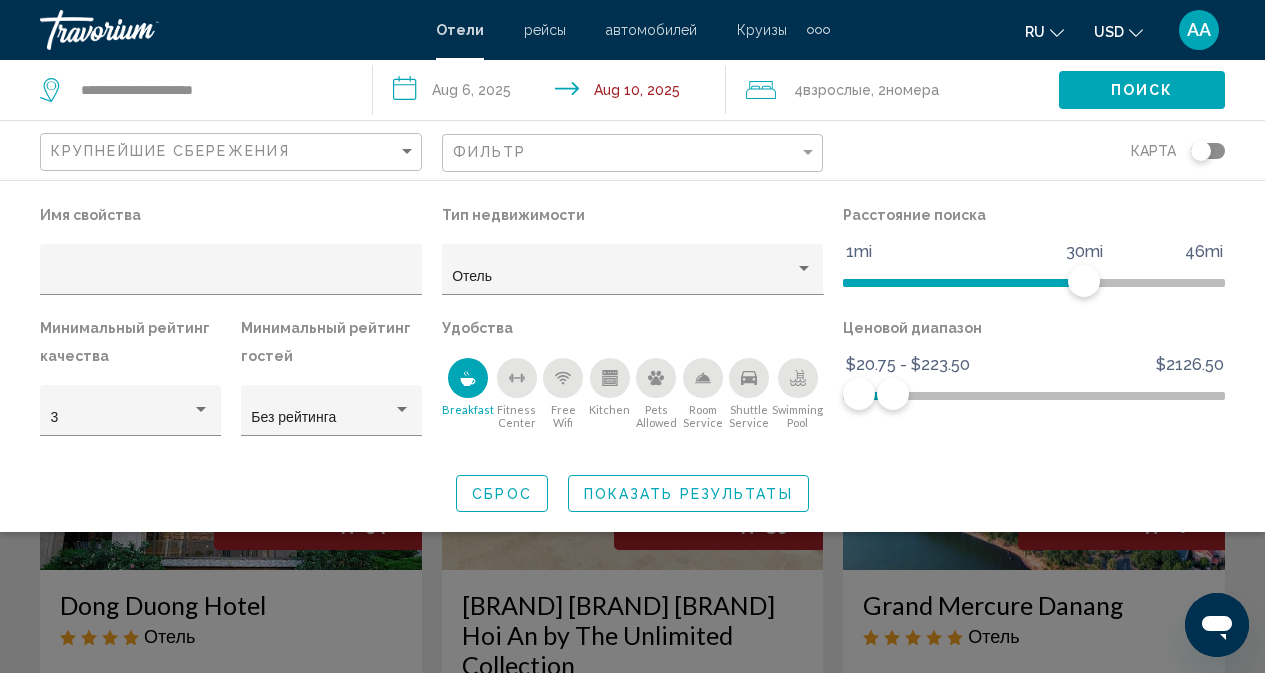 click 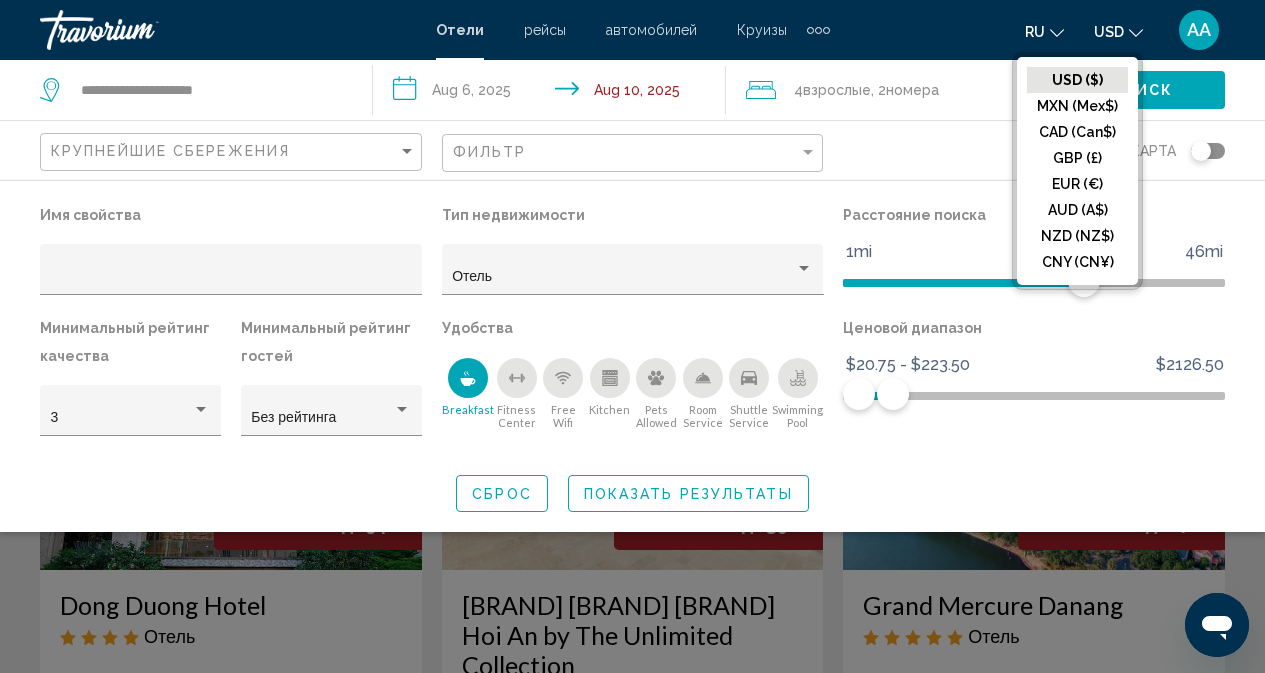 click on "Поиск" 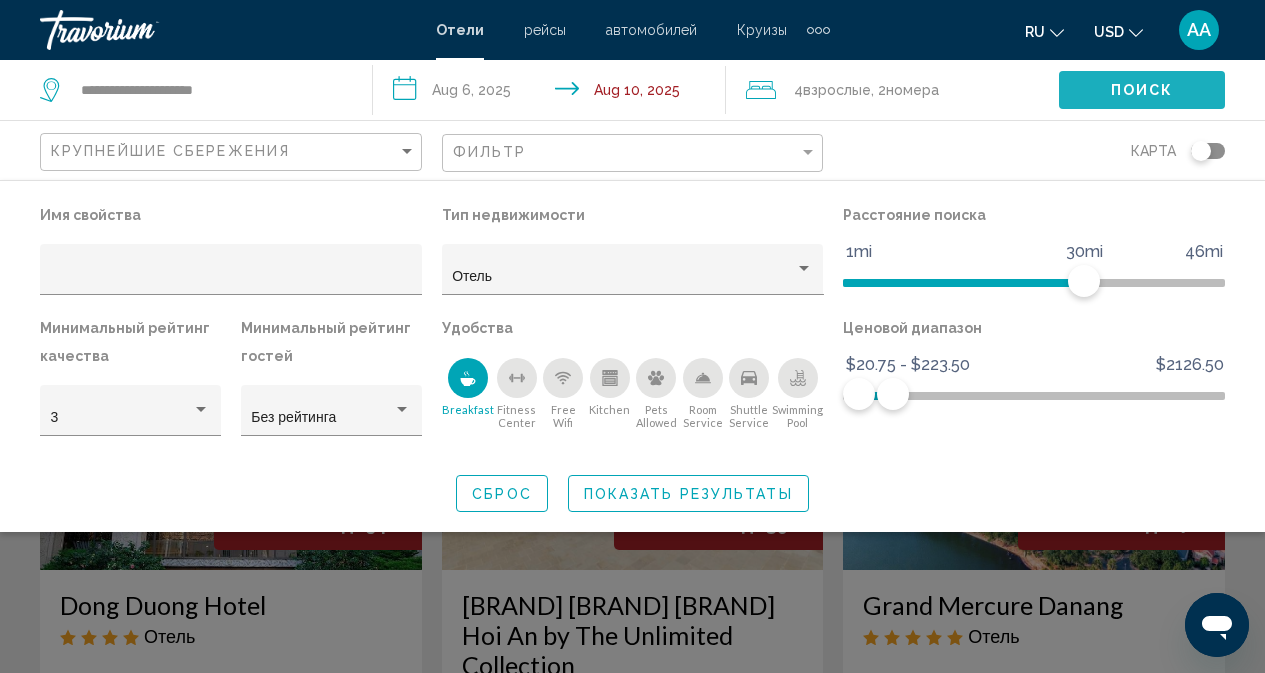click on "Поиск" 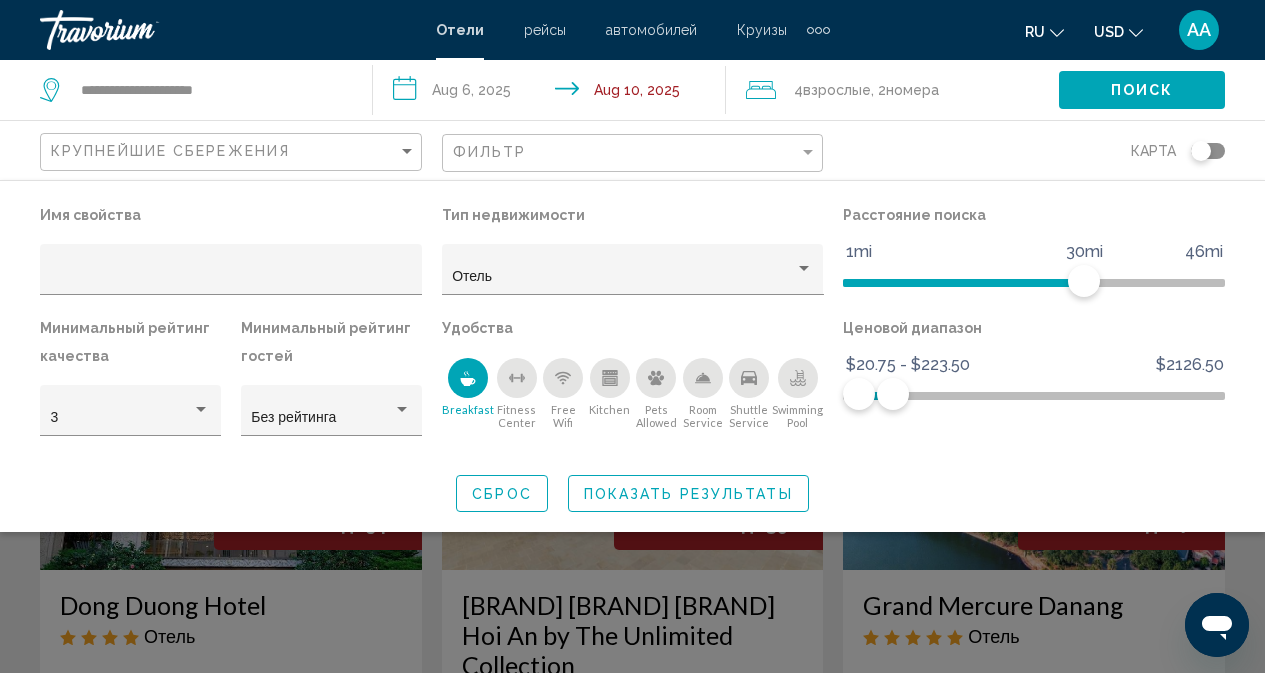 click on "Поиск" 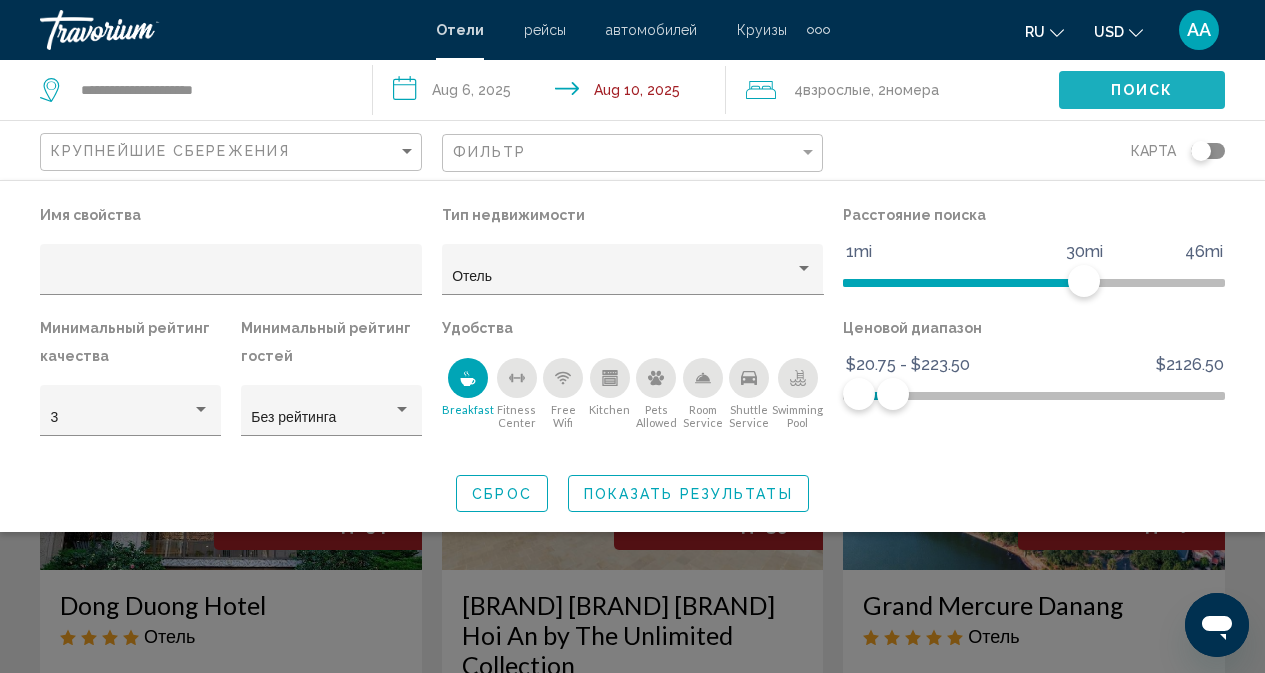 click on "Поиск" 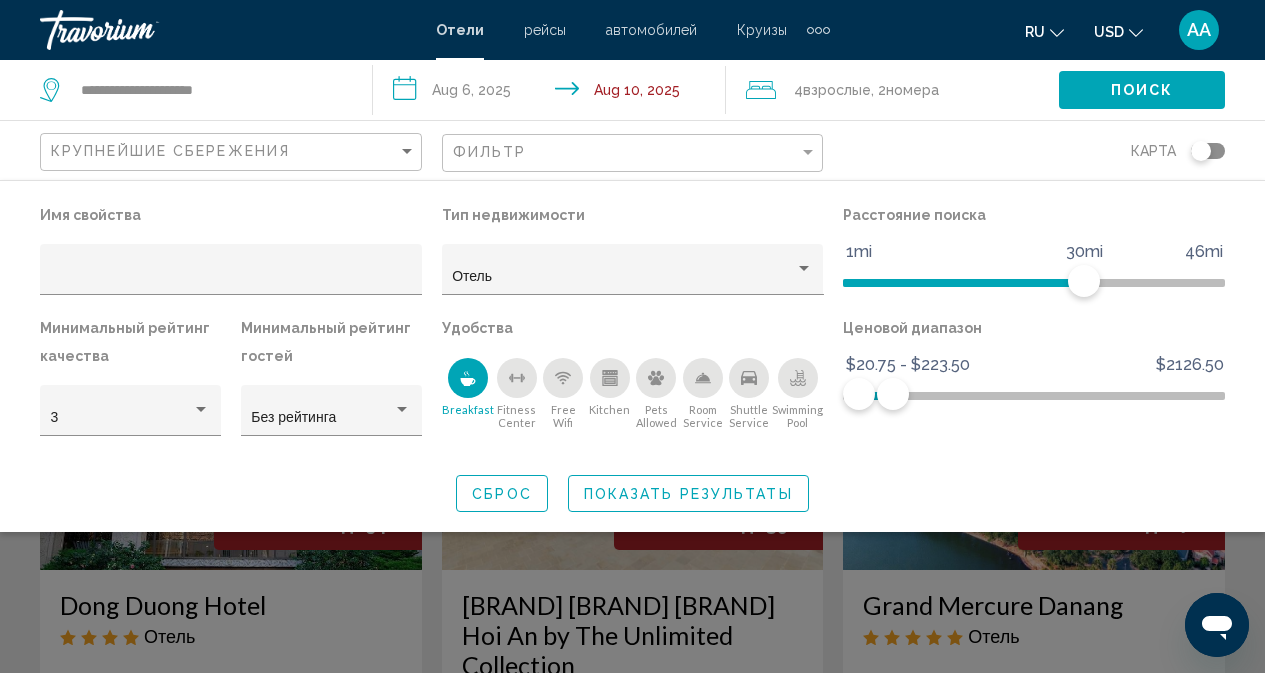click on "**********" at bounding box center (553, 93) 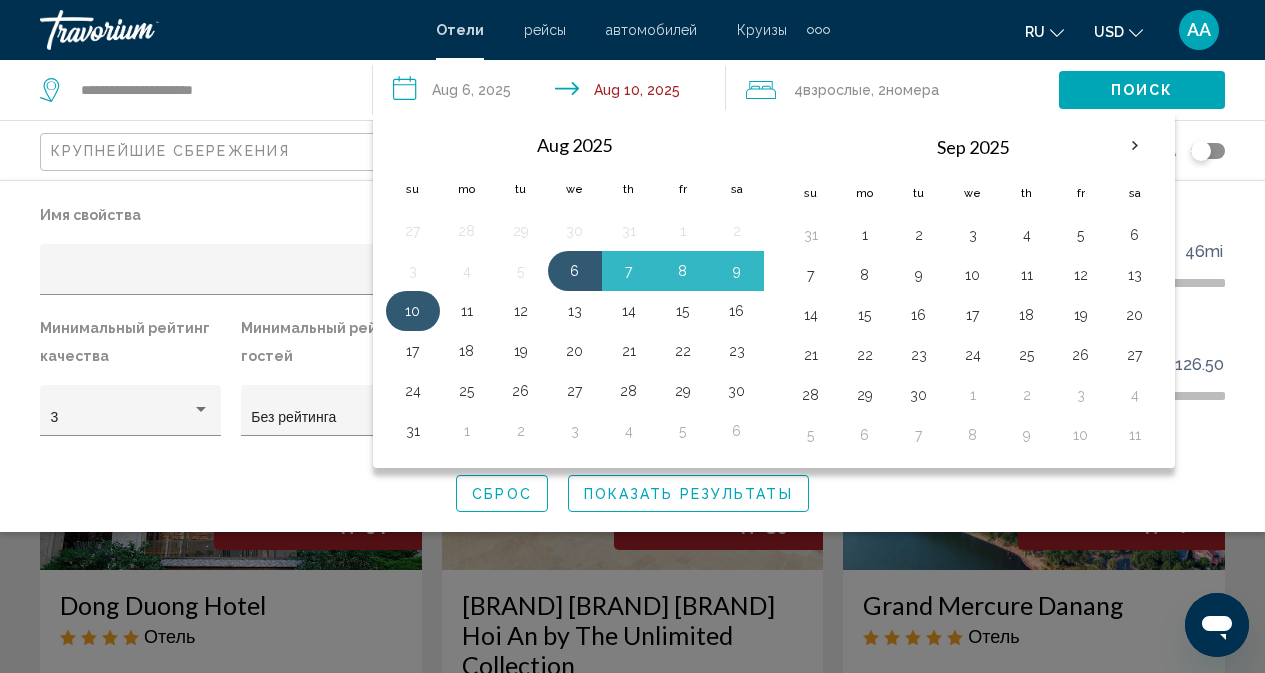 click on "10" at bounding box center [413, 311] 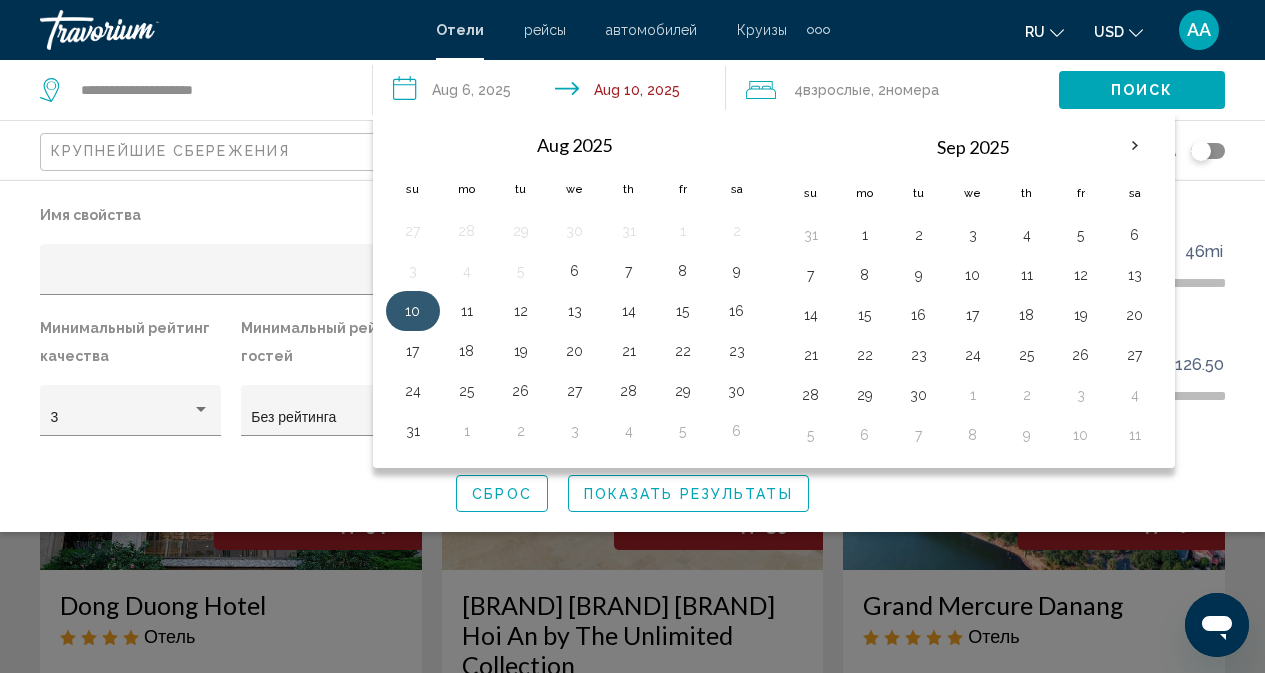 click on "10" at bounding box center [413, 311] 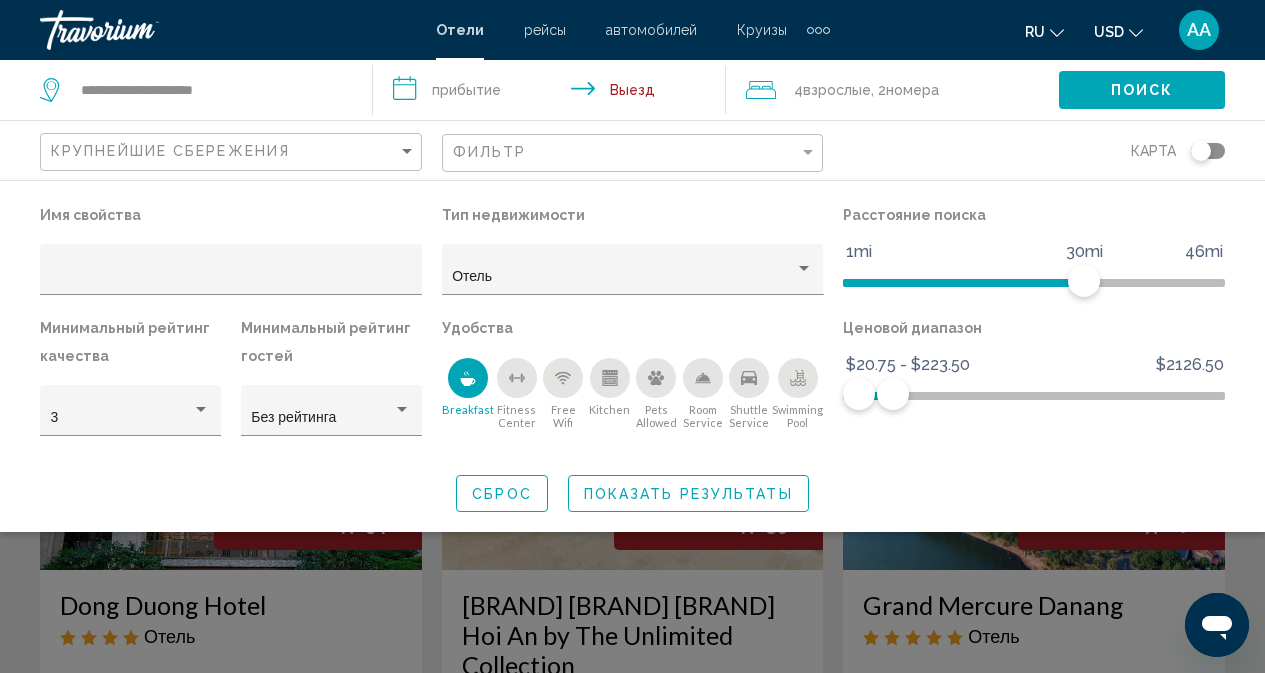 click on "**********" at bounding box center [553, 93] 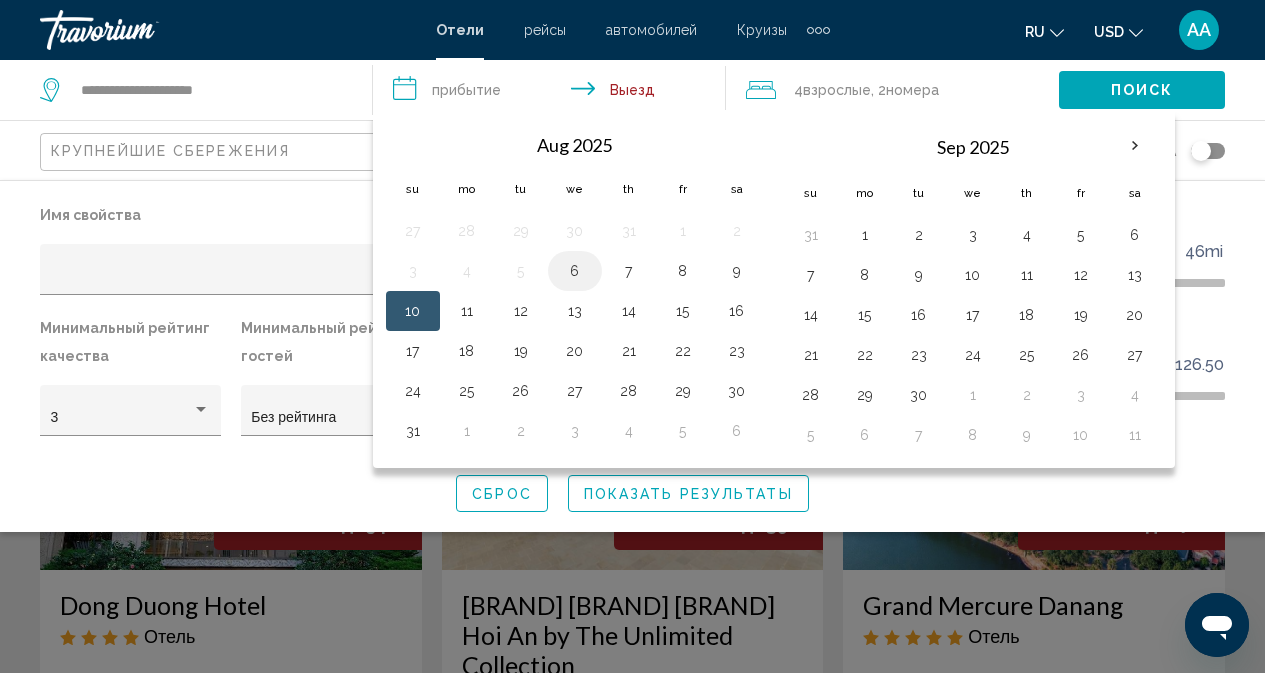 click on "6" at bounding box center (575, 271) 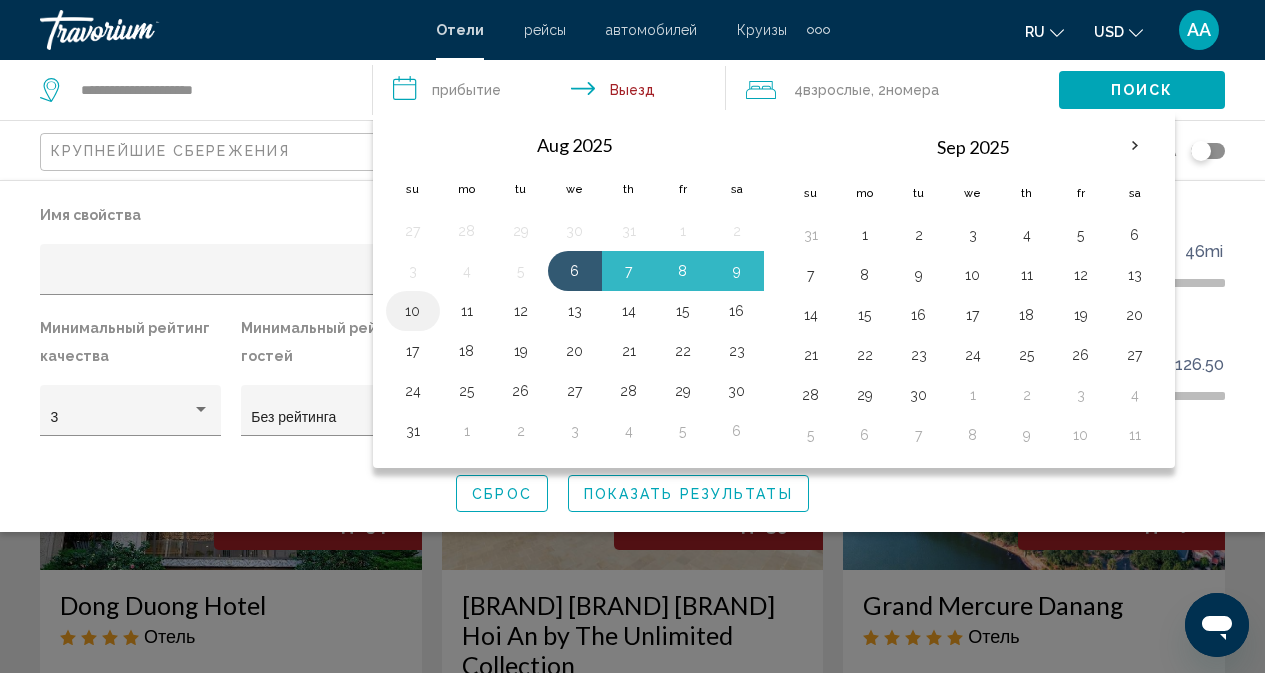click on "10" at bounding box center (413, 311) 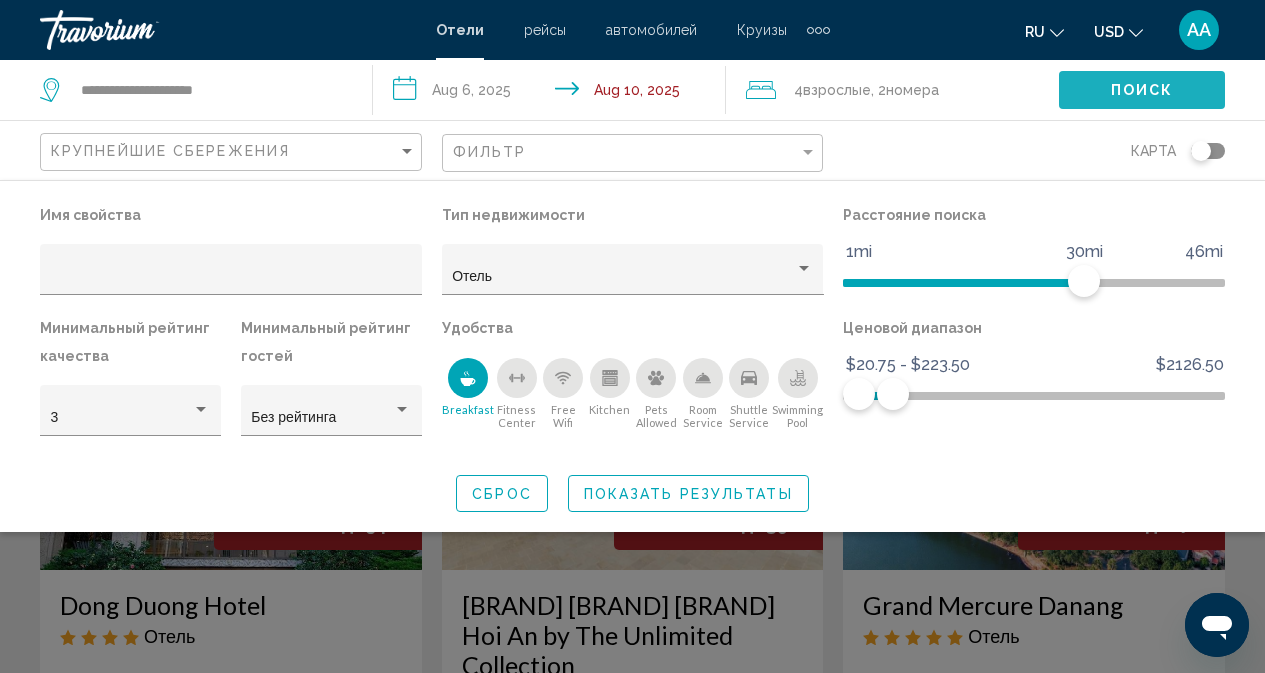 click on "Поиск" 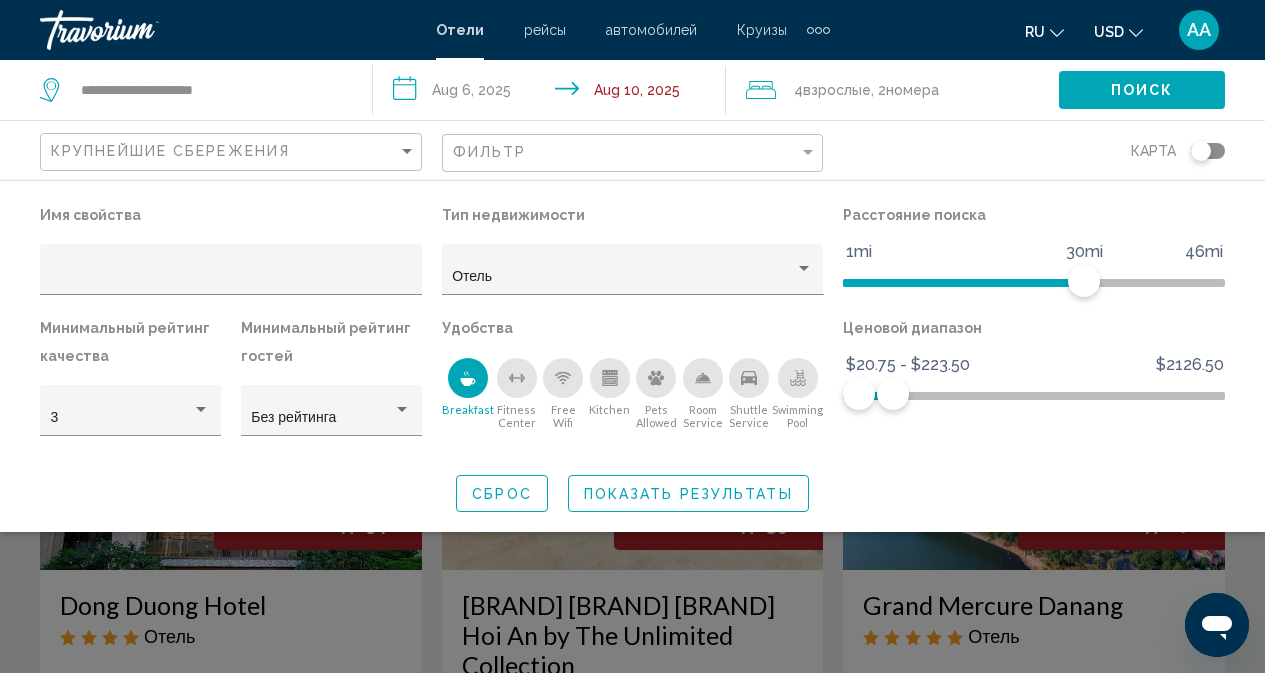 click on "Поиск" 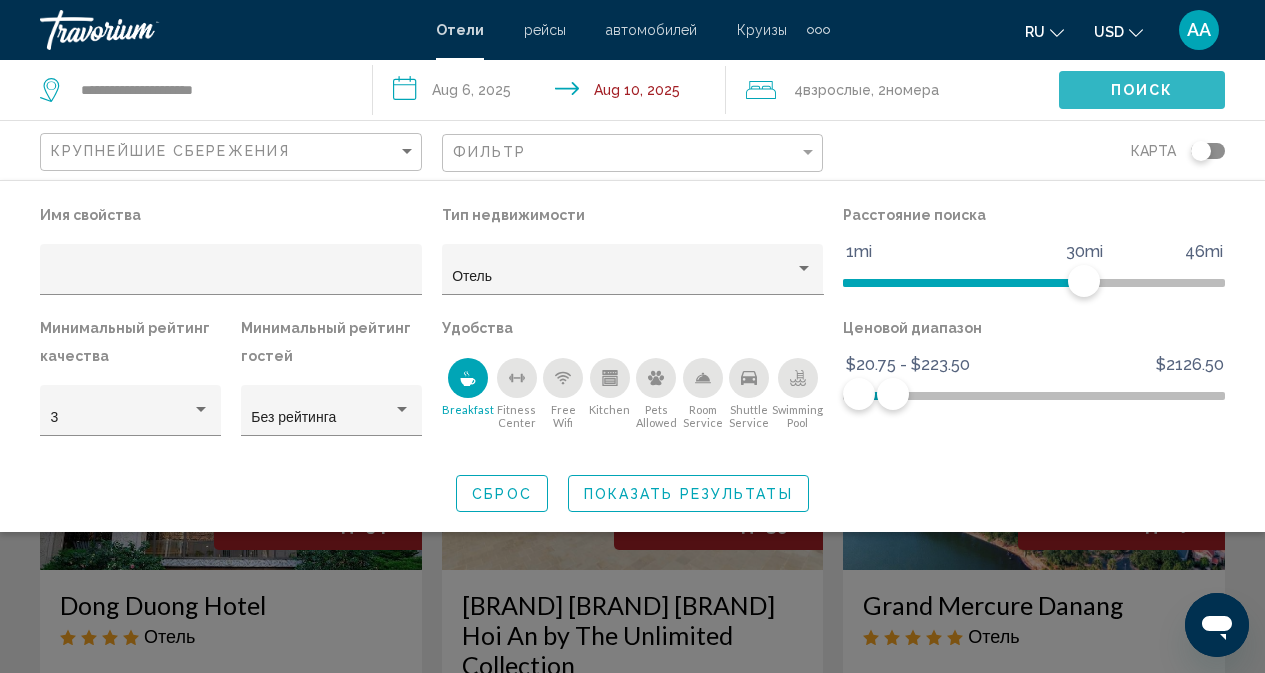 click on "Поиск" 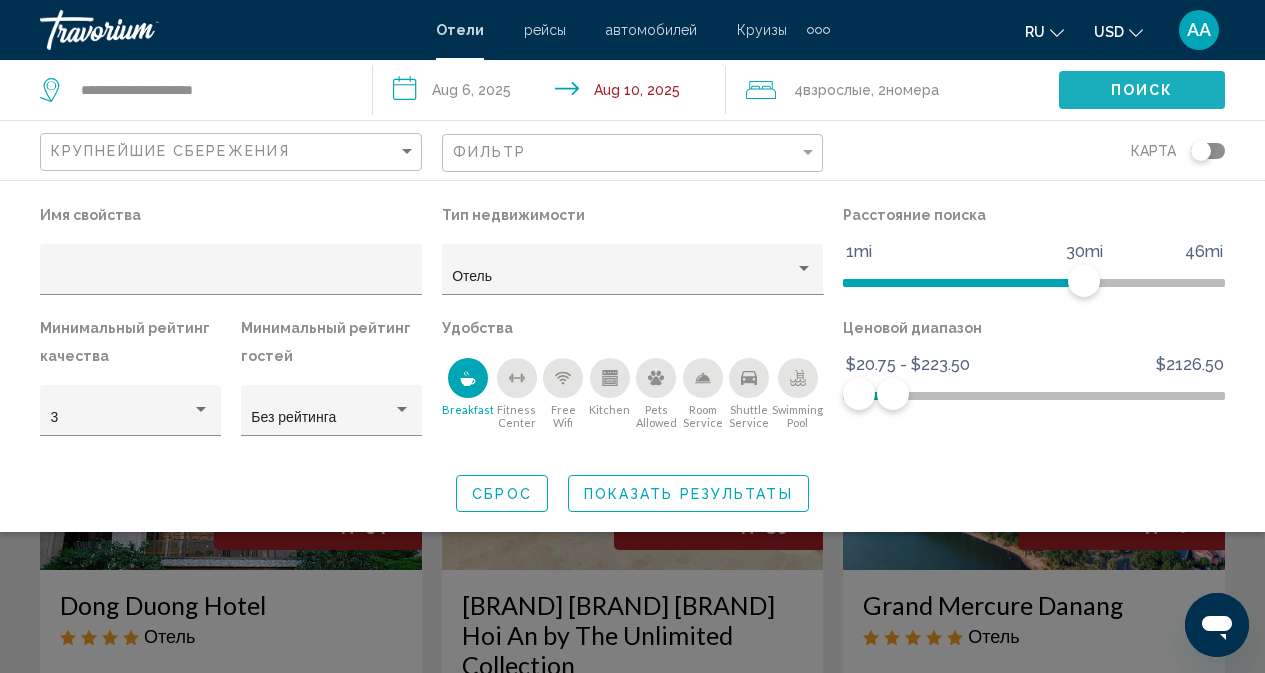 click on "Поиск" 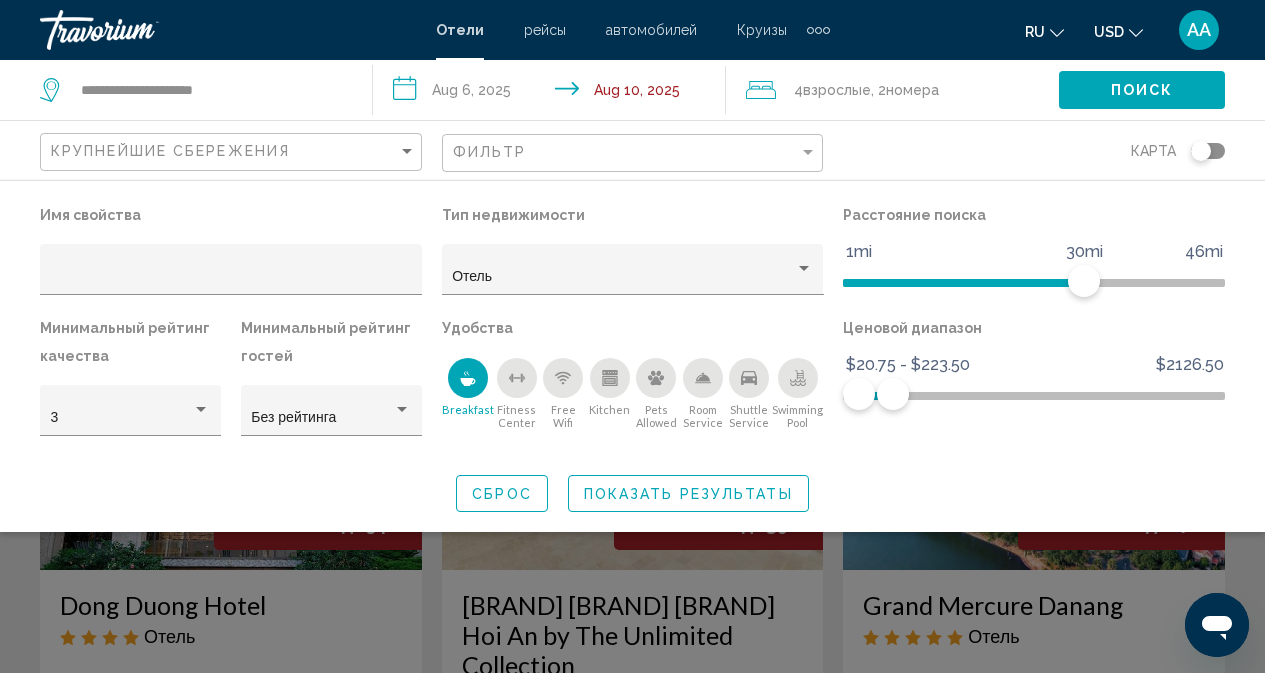 click on "**********" at bounding box center (553, 93) 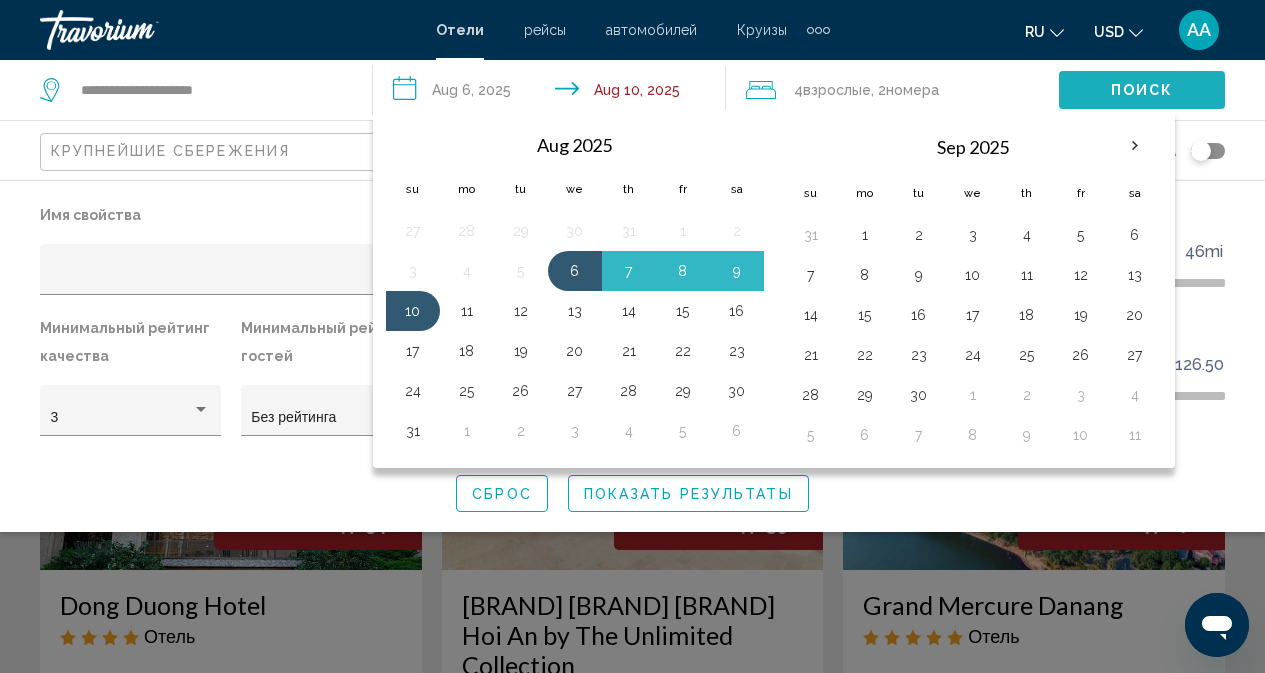 click on "Поиск" 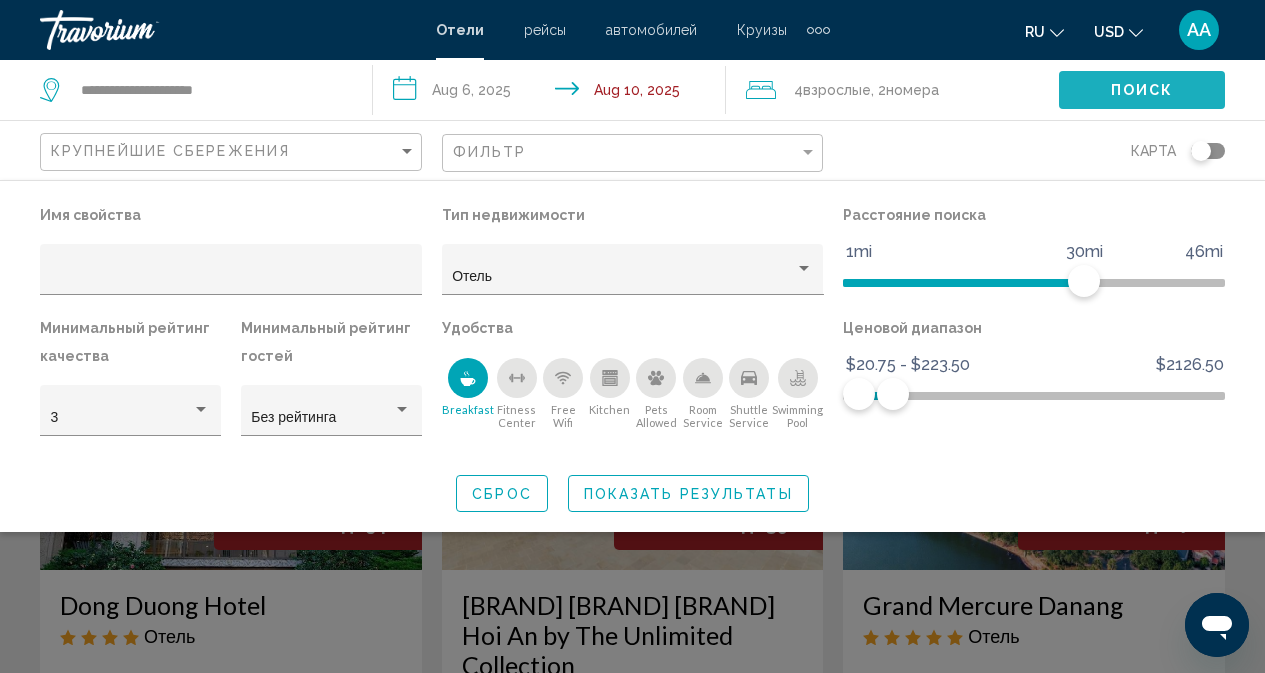 click on "Поиск" 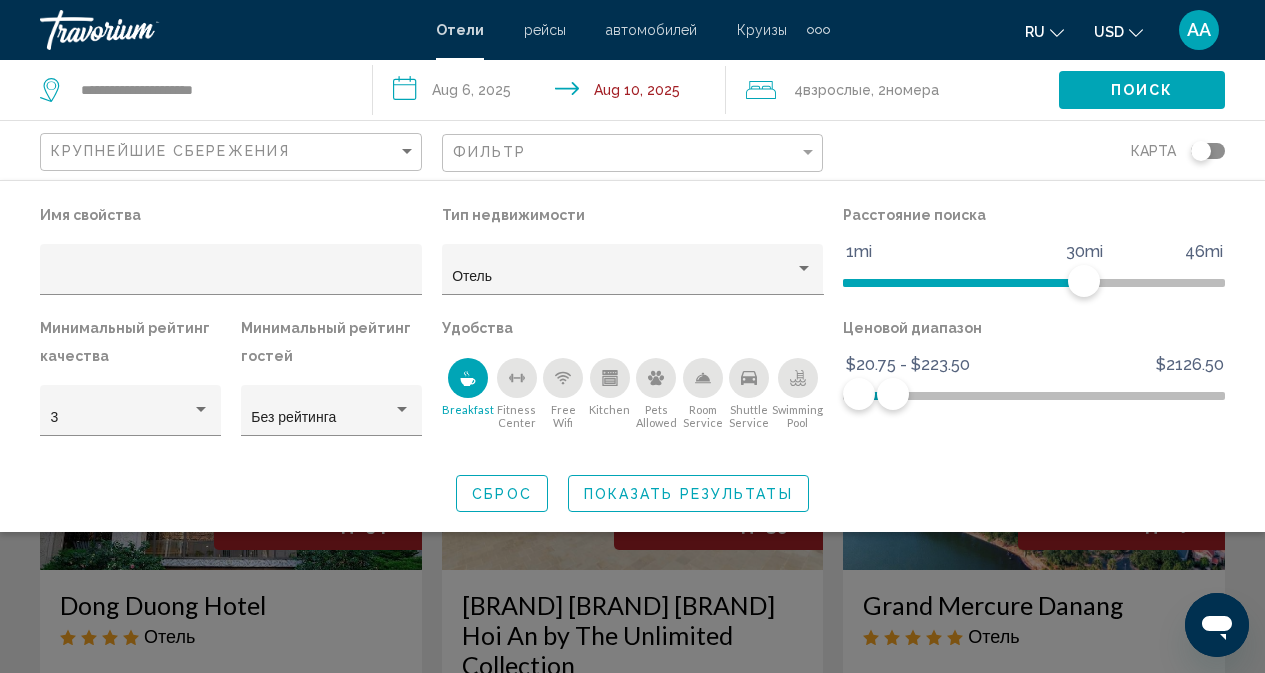 click on "Поиск" 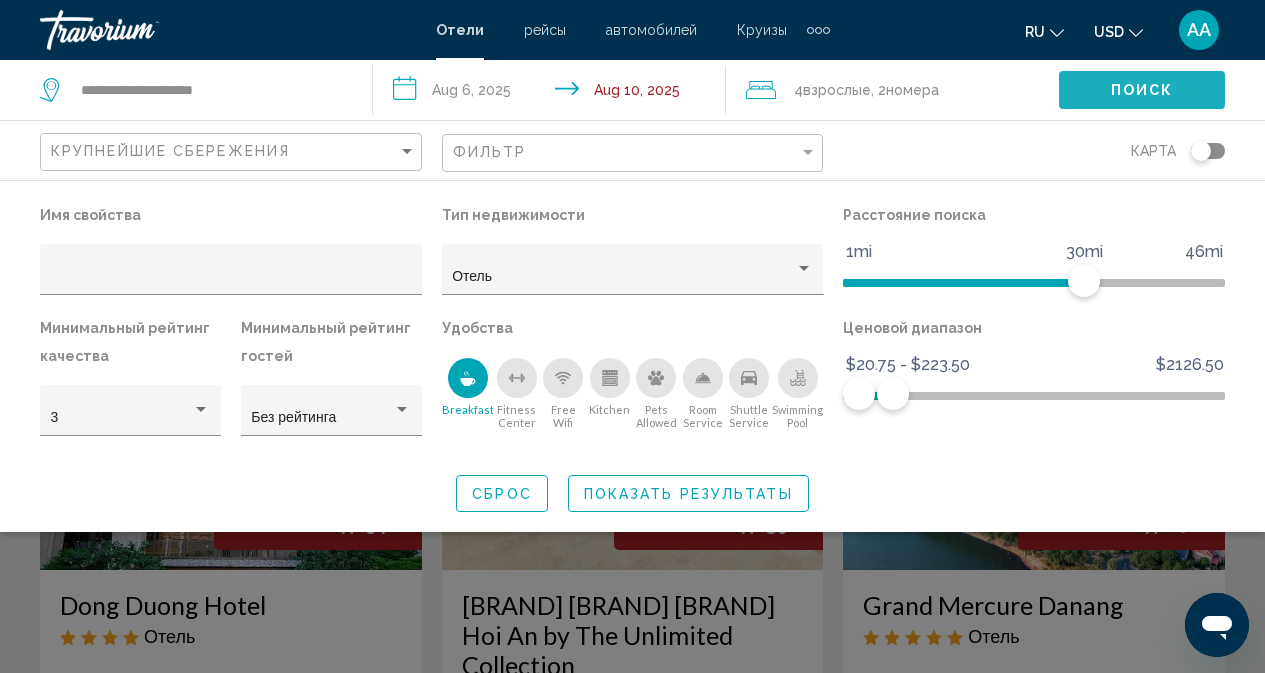 click on "Поиск" 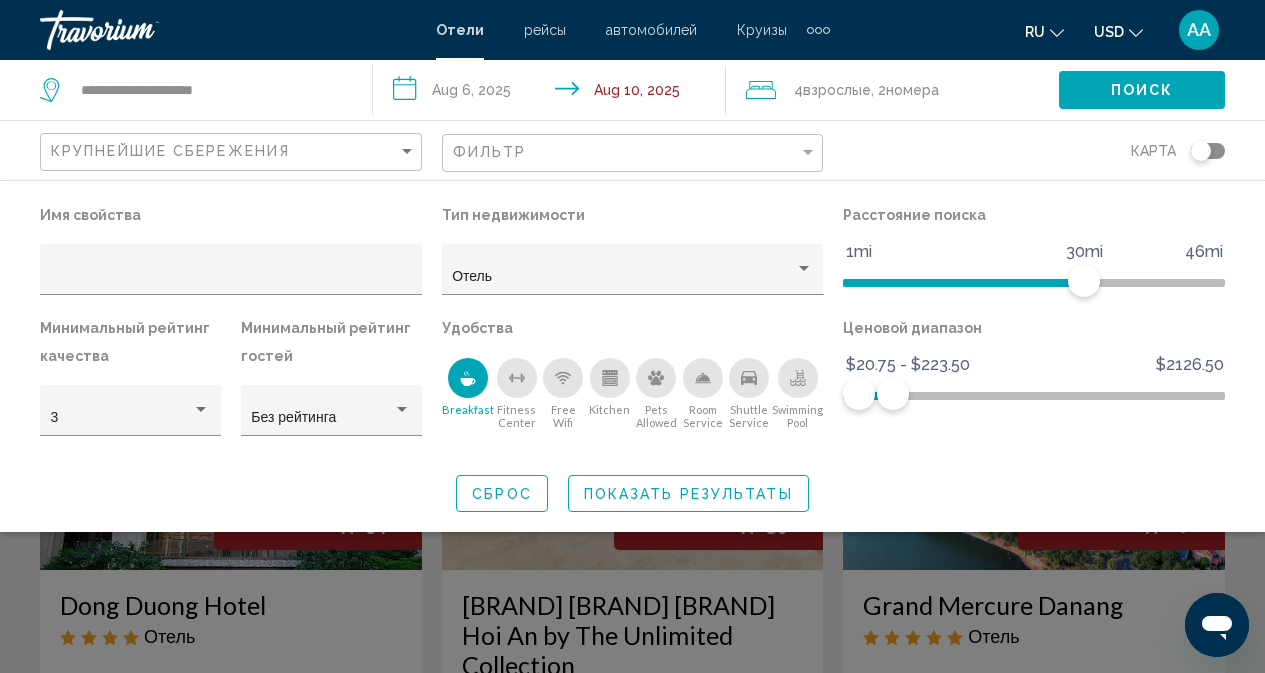 click on "Поиск" 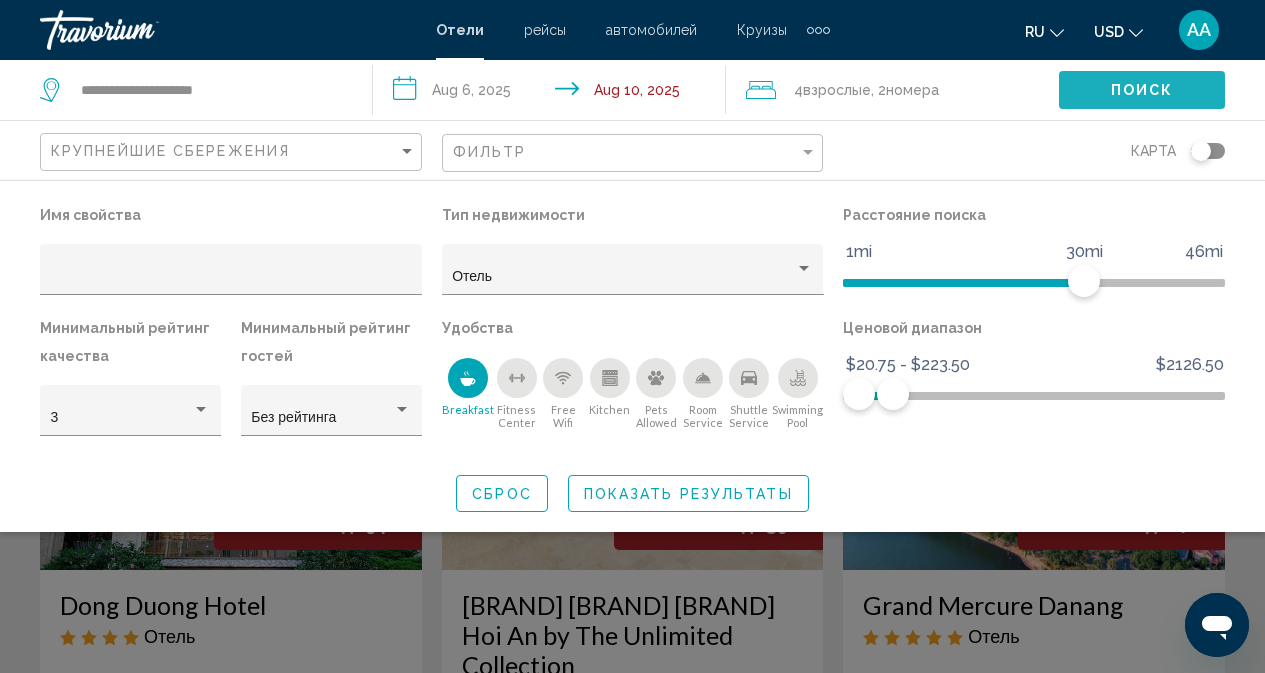click on "Поиск" 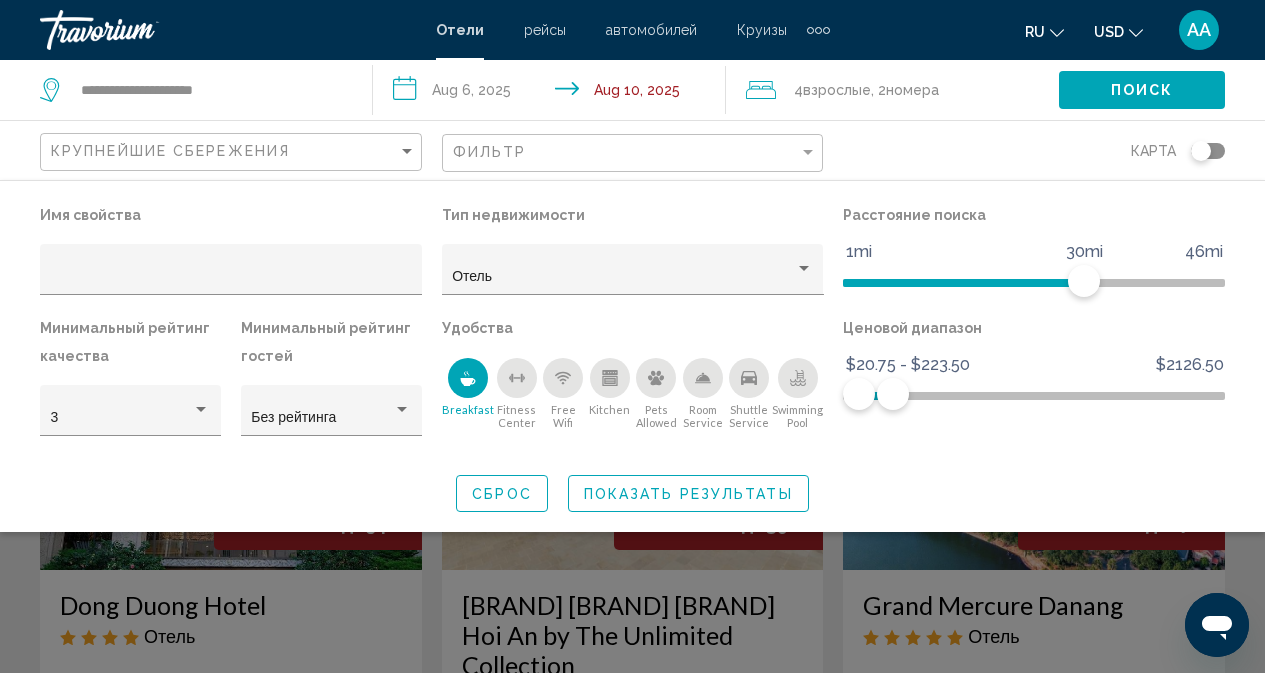 click on "Поиск" 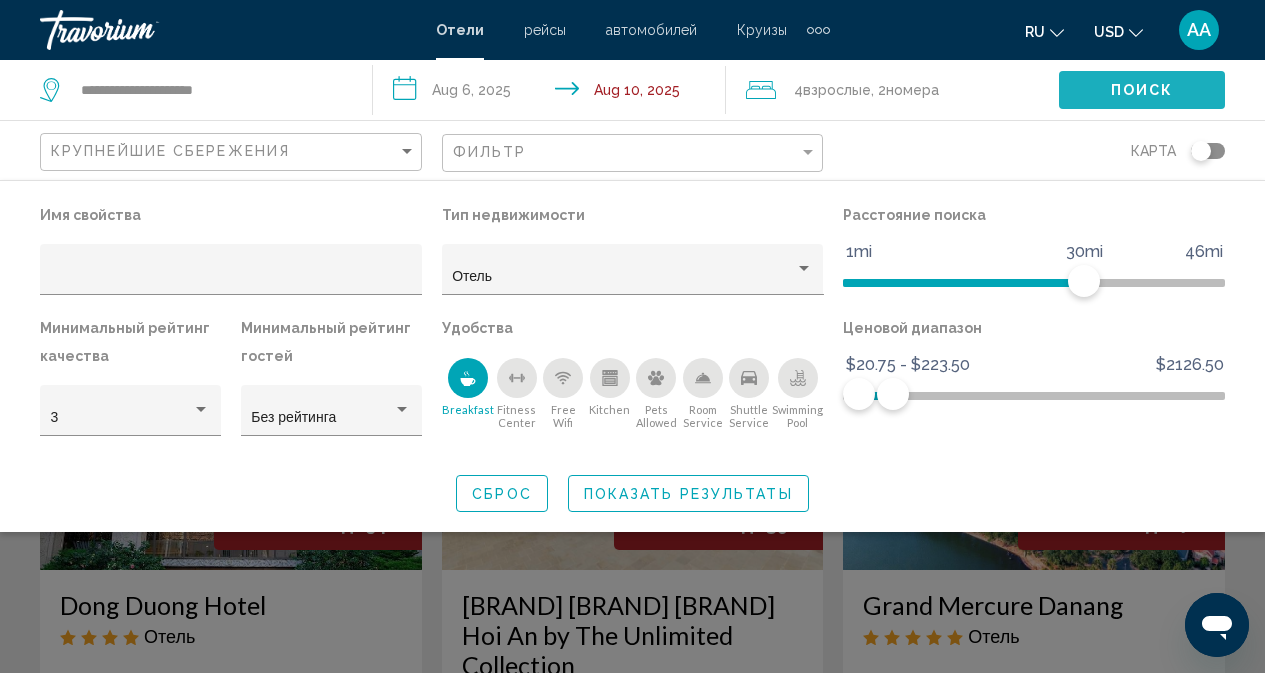 click on "Поиск" 